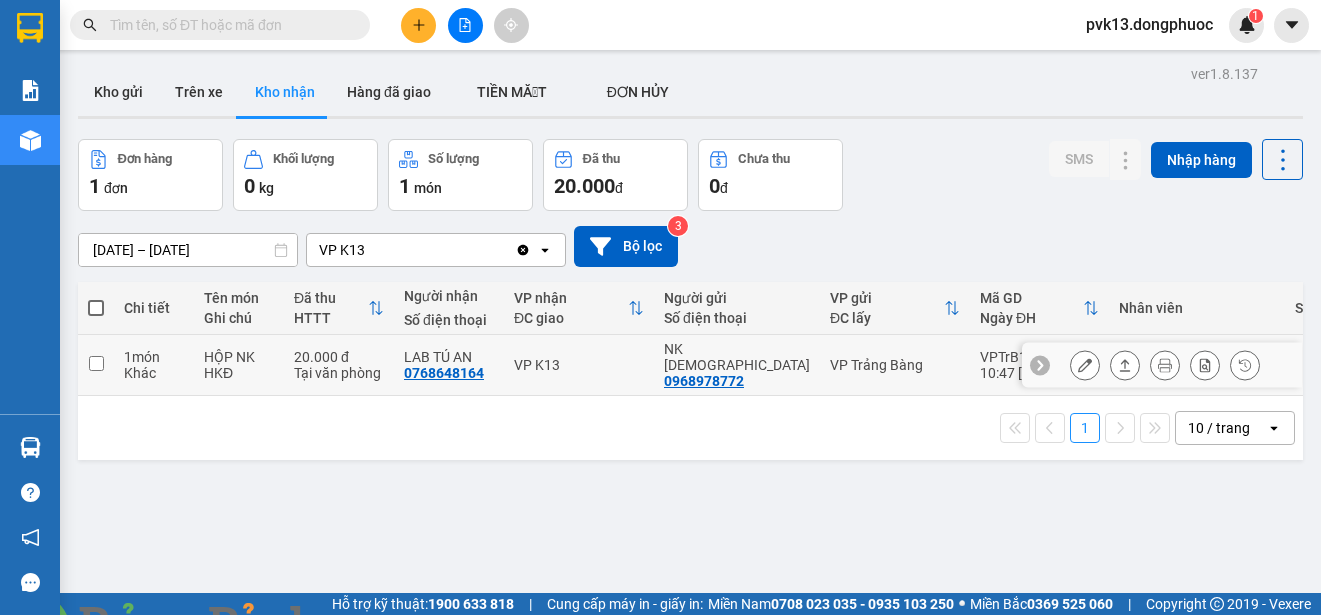 scroll, scrollTop: 0, scrollLeft: 0, axis: both 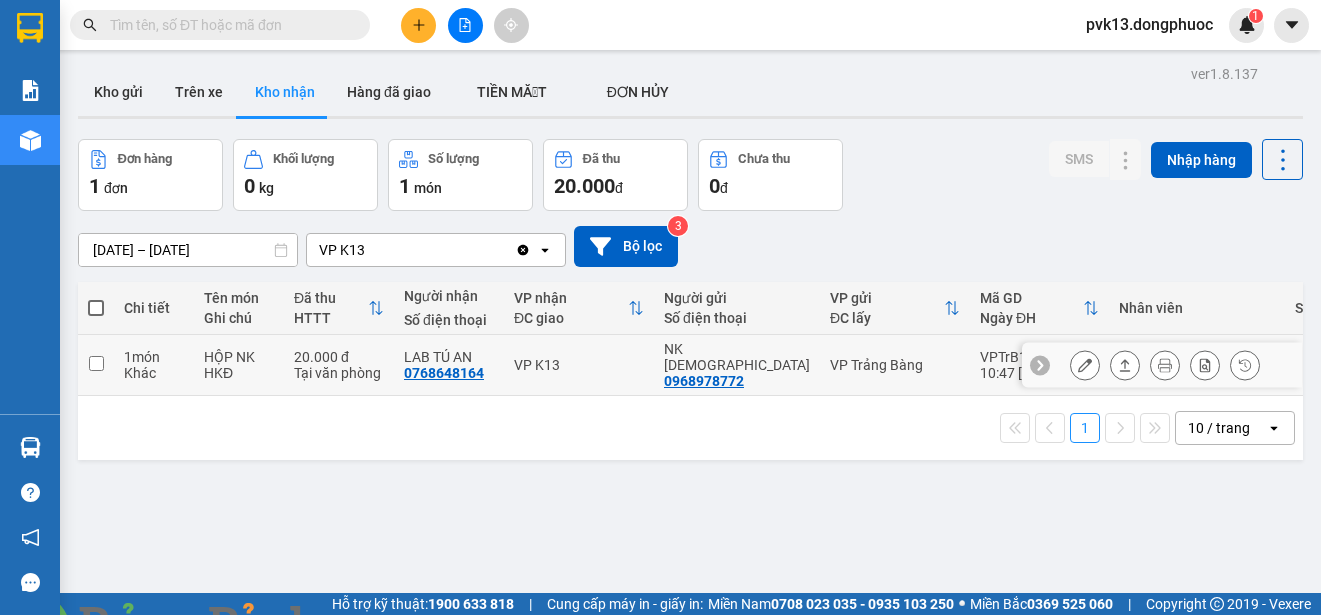 click on "VP K13" at bounding box center [579, 365] 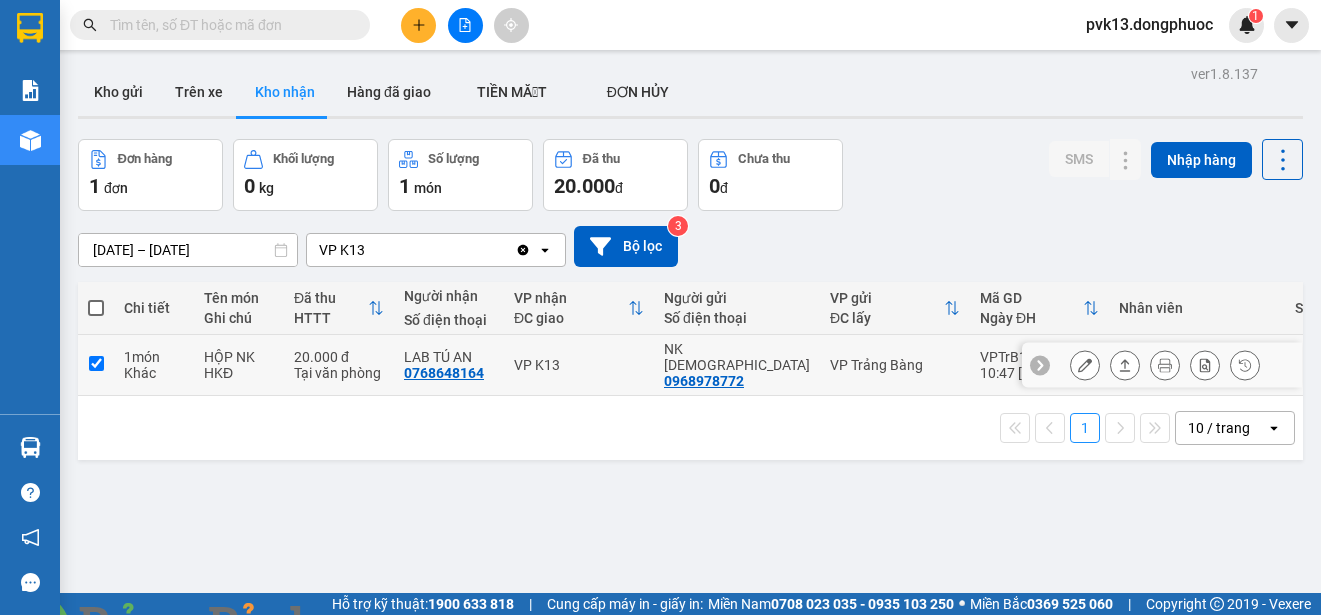 checkbox on "true" 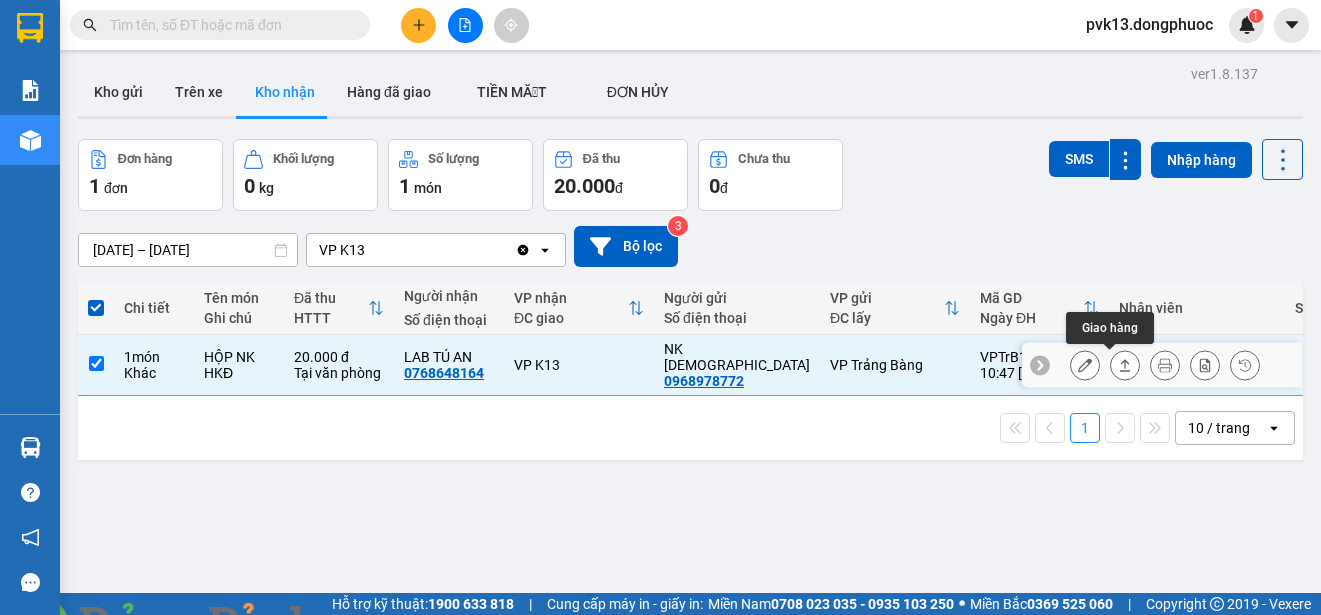 click at bounding box center (1125, 365) 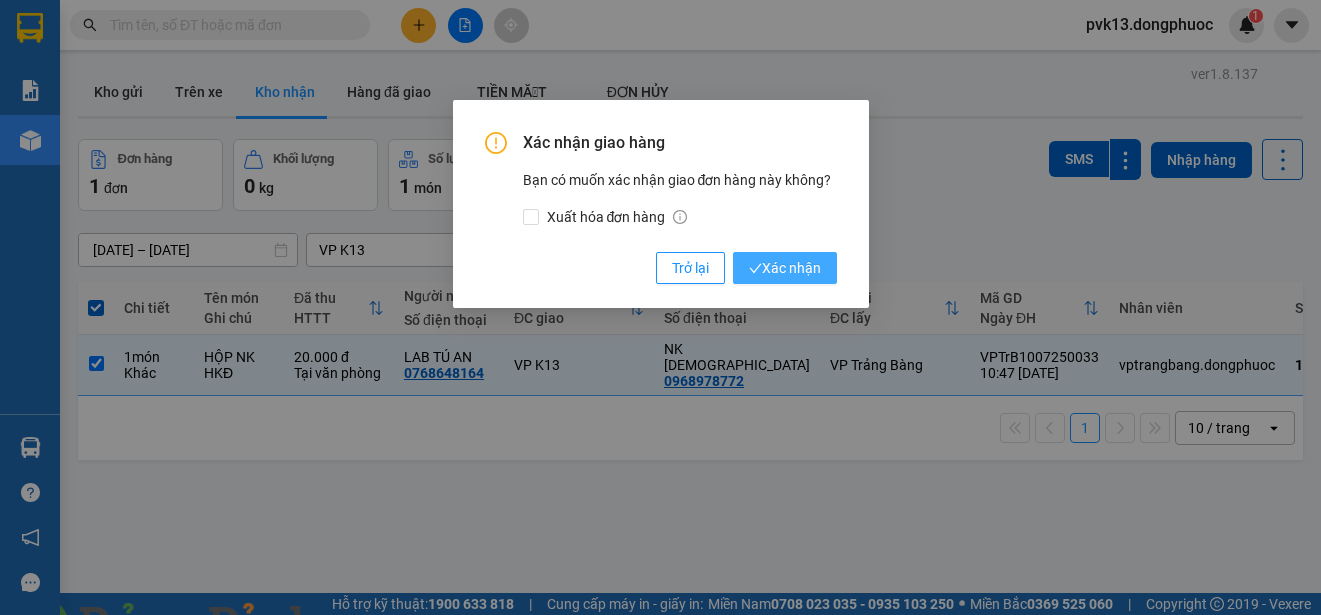 click on "Xác nhận" at bounding box center (785, 268) 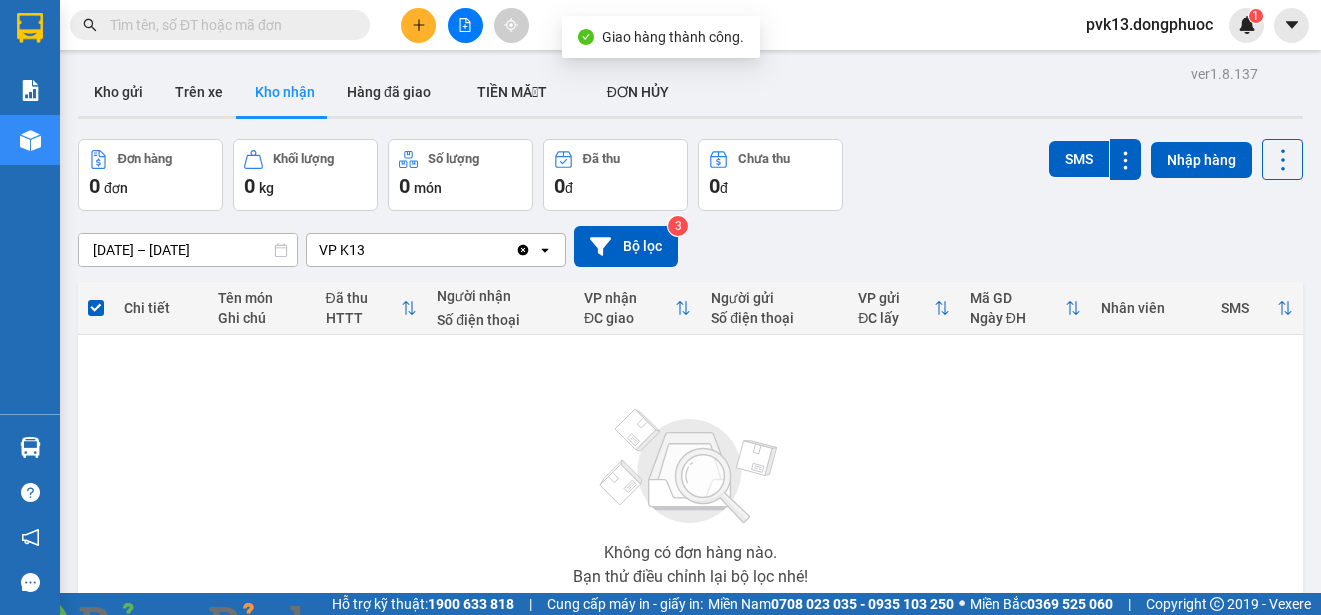 click on "Nhận hoàn tiền lên đến 2,1% Ẩn" at bounding box center (184, 661) 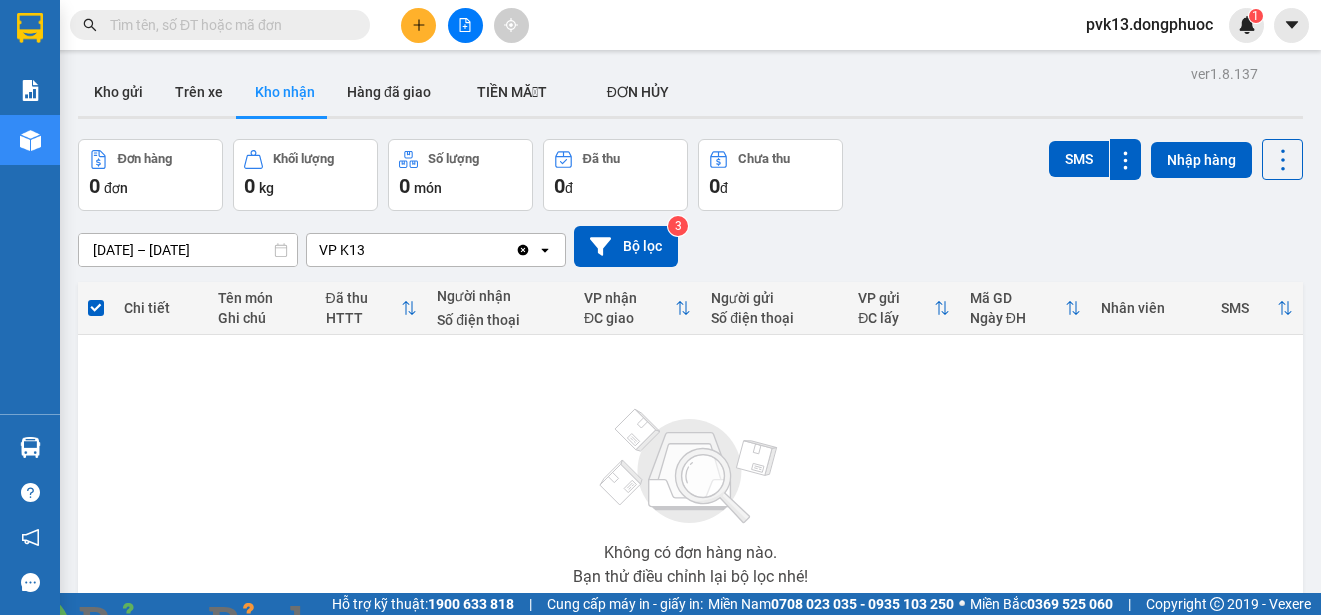 click at bounding box center (362, 627) 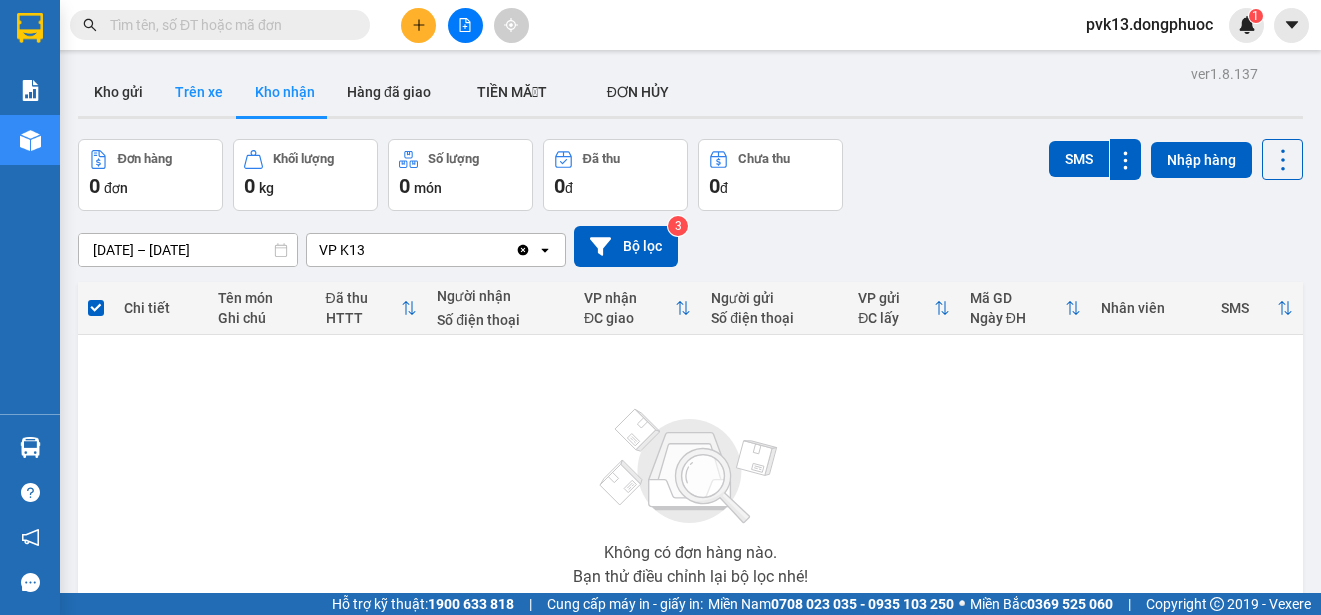 click on "Trên xe" at bounding box center [199, 92] 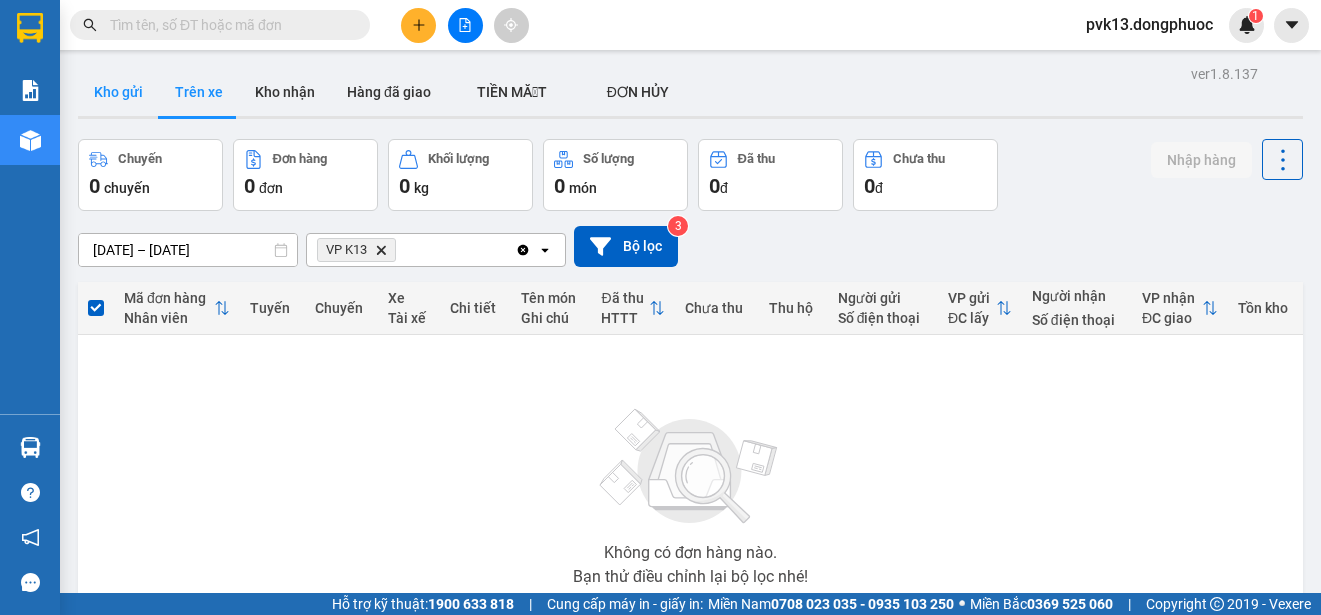 click on "Kho gửi" at bounding box center (118, 92) 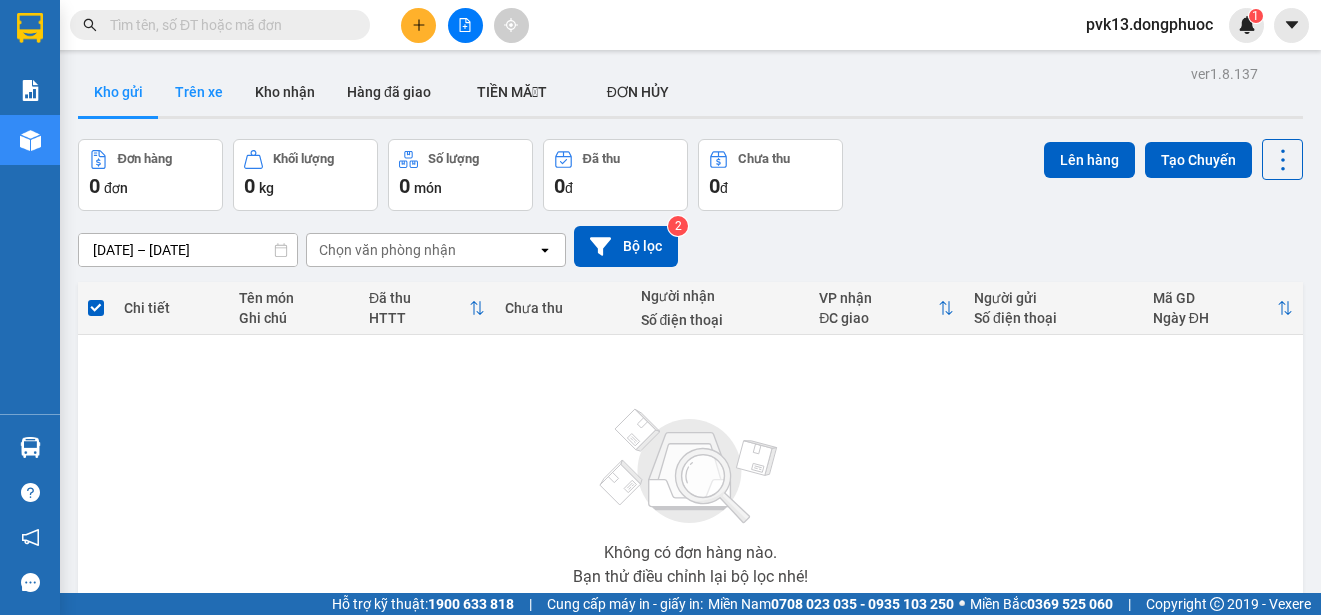 click on "Trên xe" at bounding box center [199, 92] 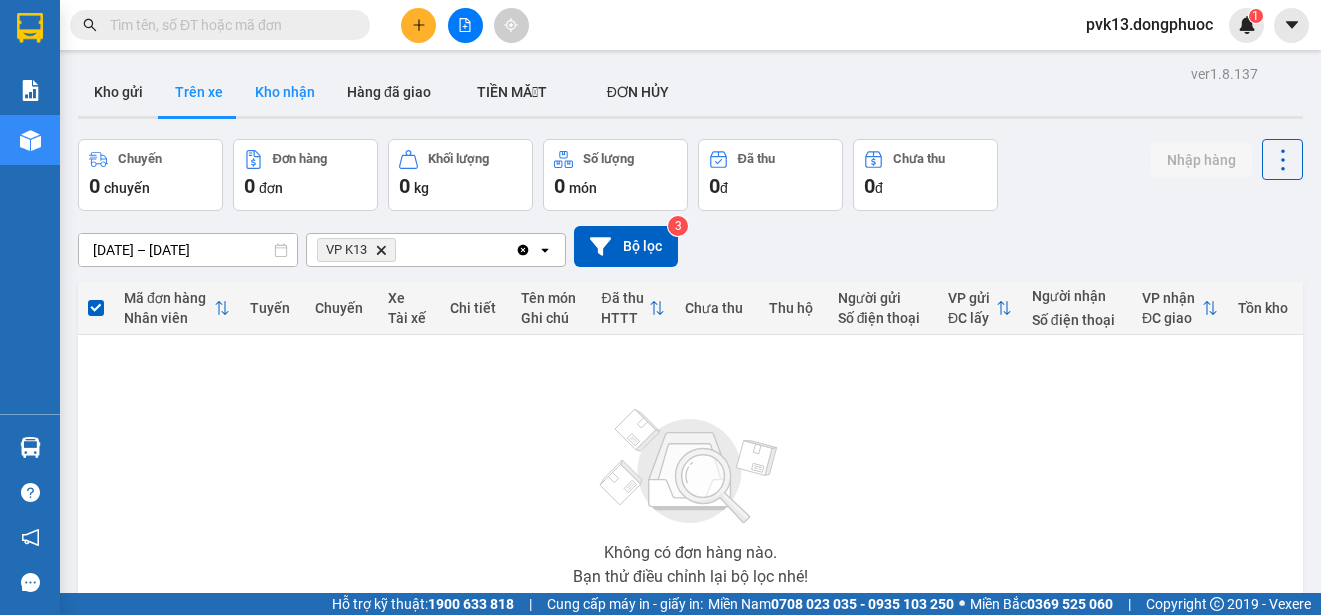 click on "Kho nhận" at bounding box center [285, 92] 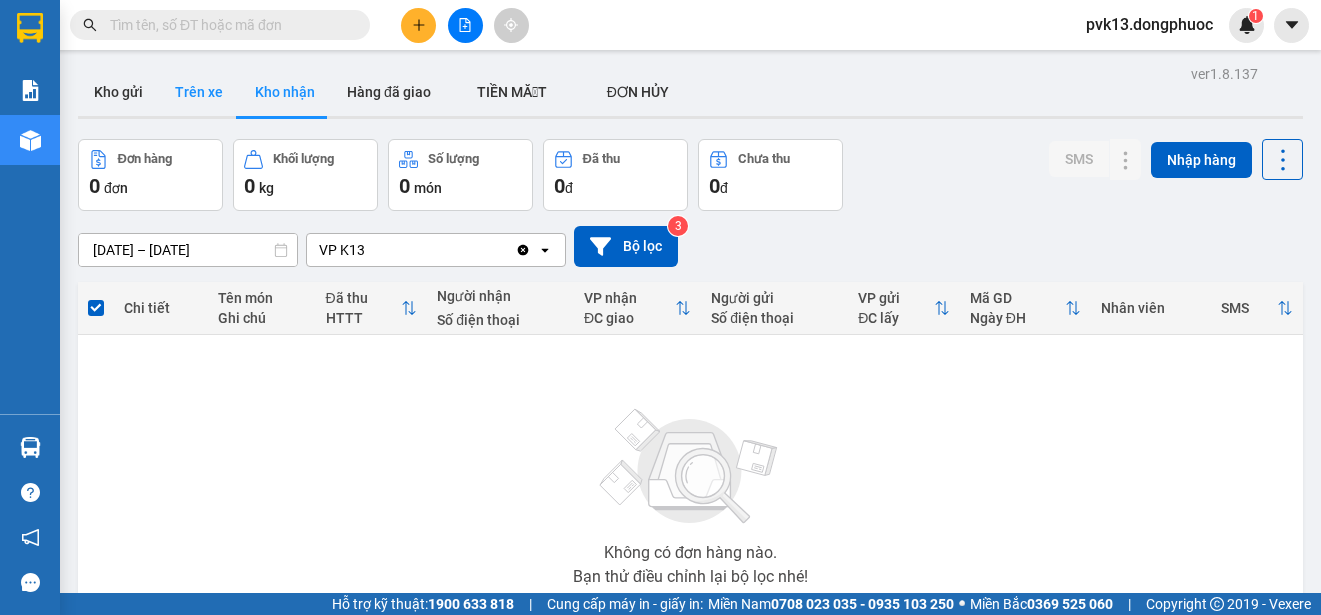 click on "Trên xe" at bounding box center (199, 92) 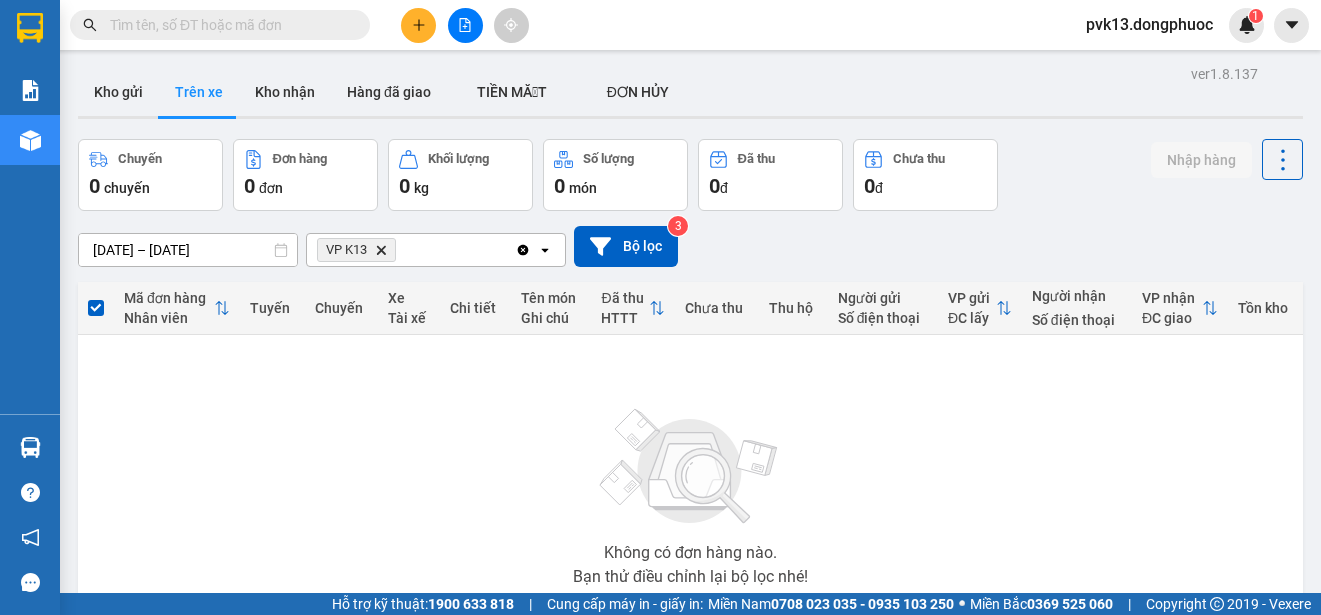 click on "Kho gửi" at bounding box center [118, 92] 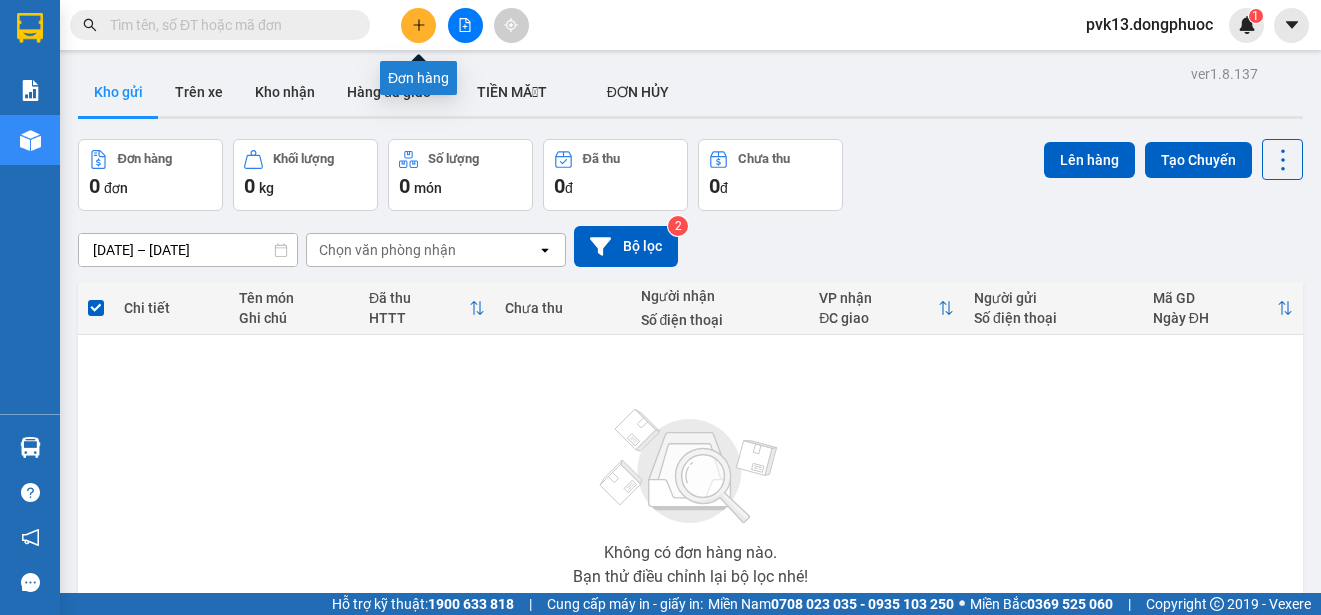click 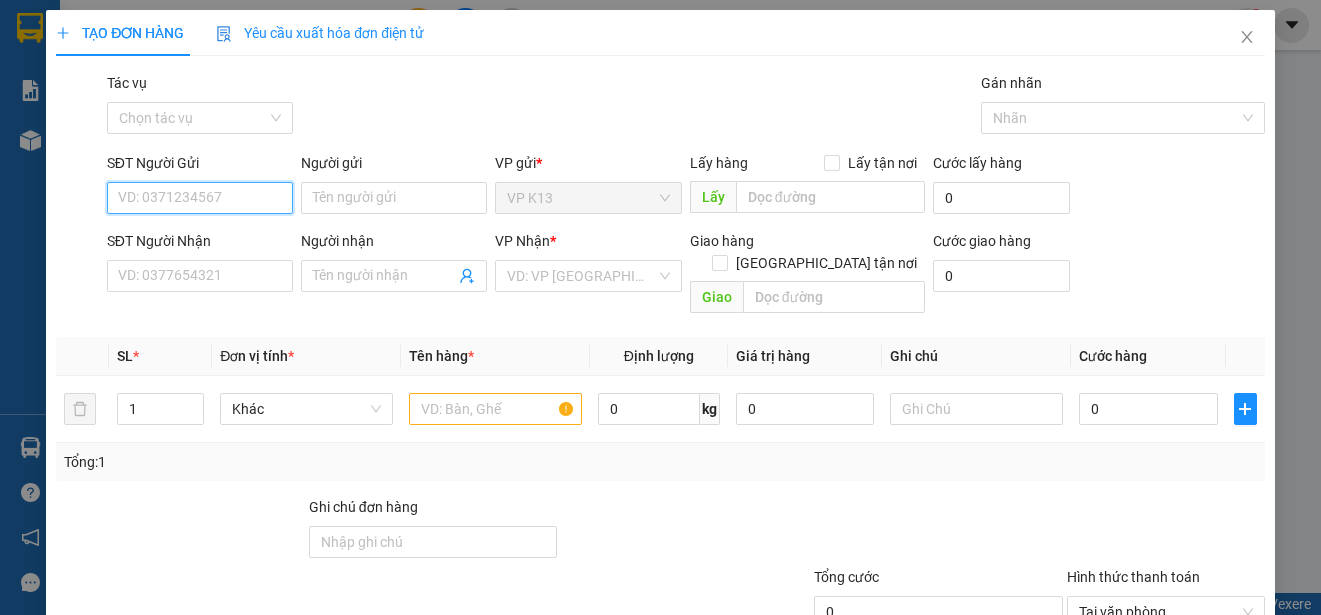 click on "SĐT Người Gửi" at bounding box center (200, 198) 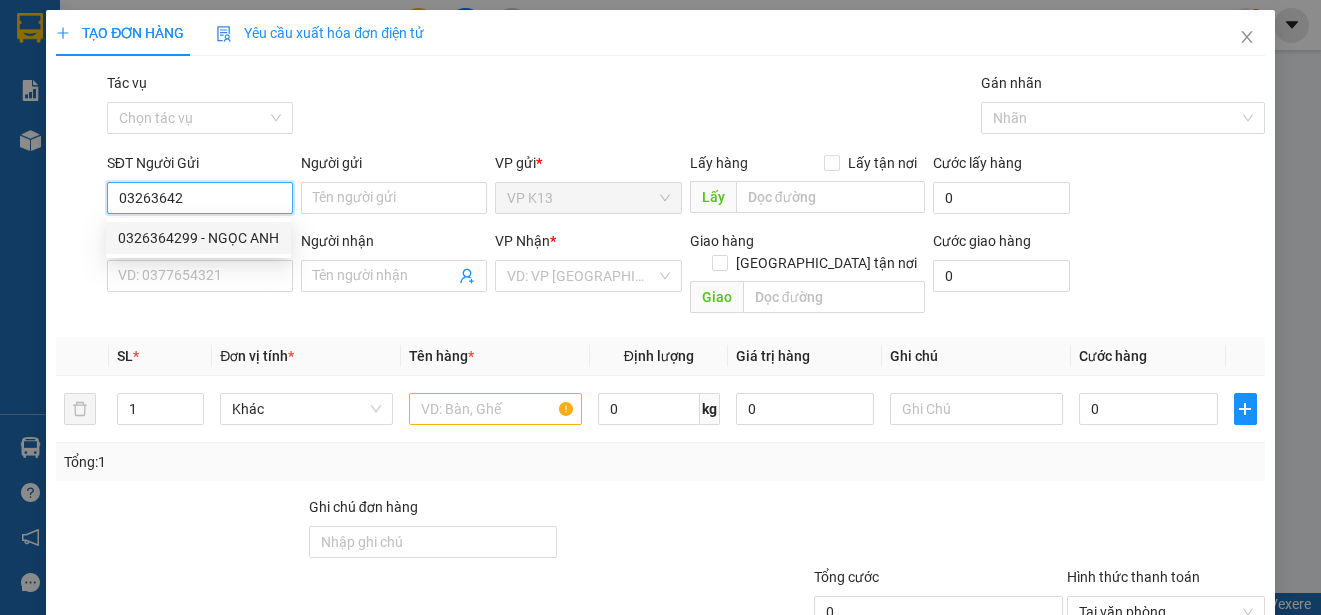 click on "0326364299 - NGỌC ANH" at bounding box center (198, 238) 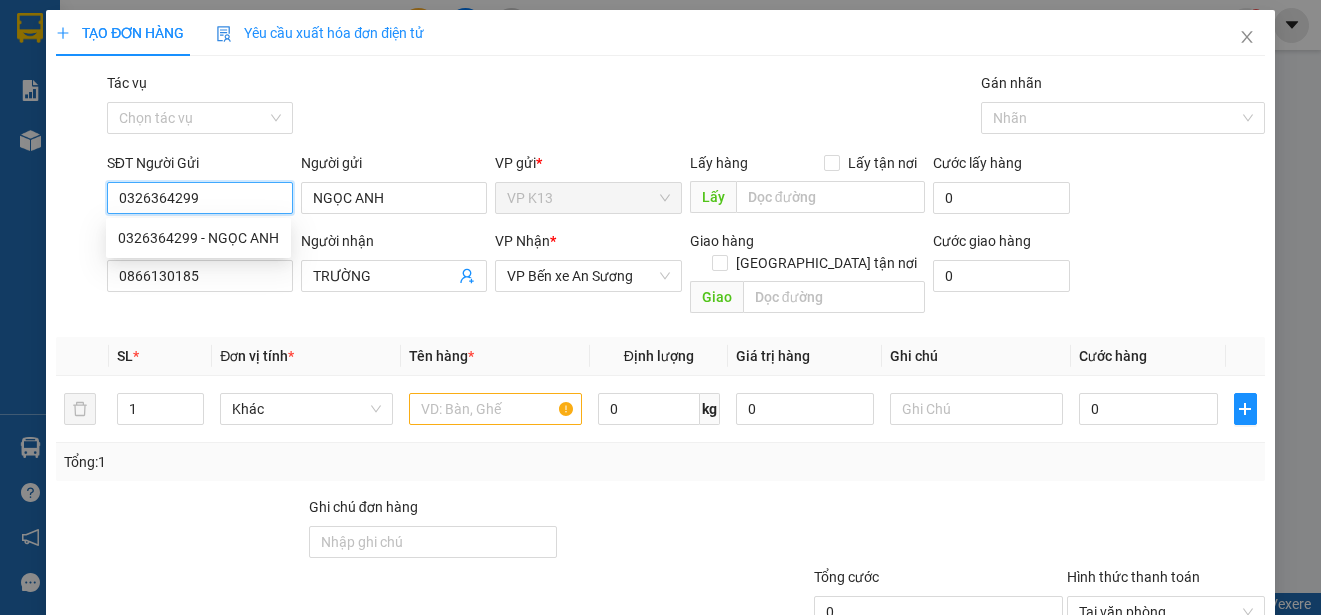 type on "40.000" 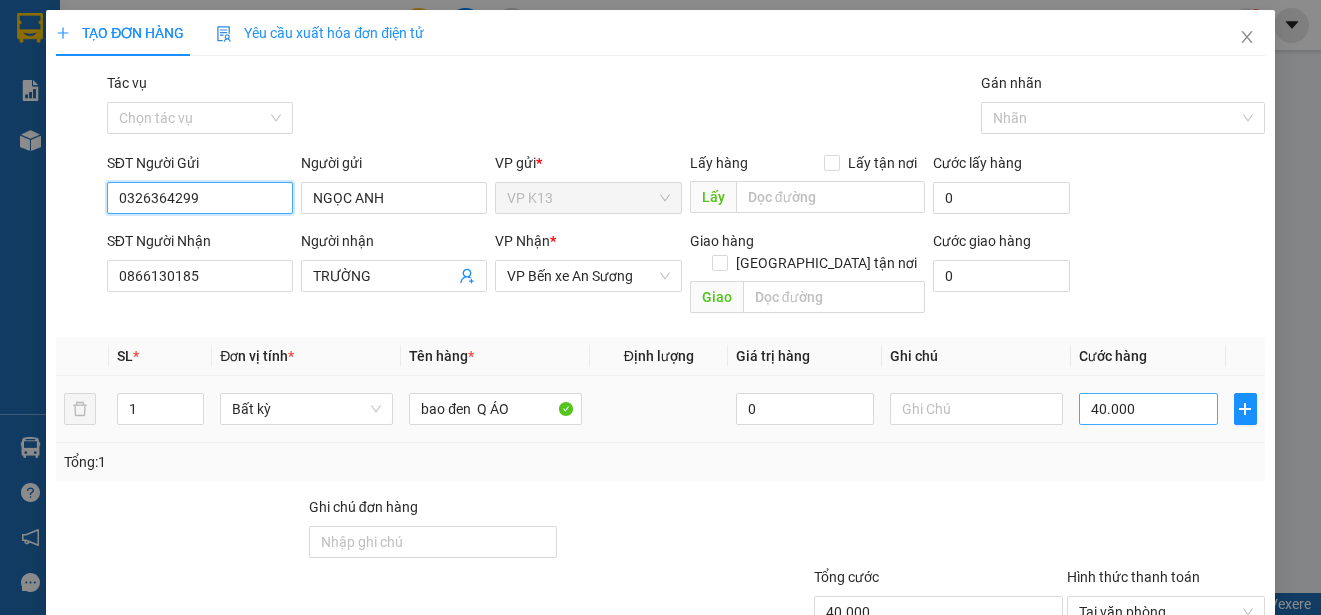type on "0326364299" 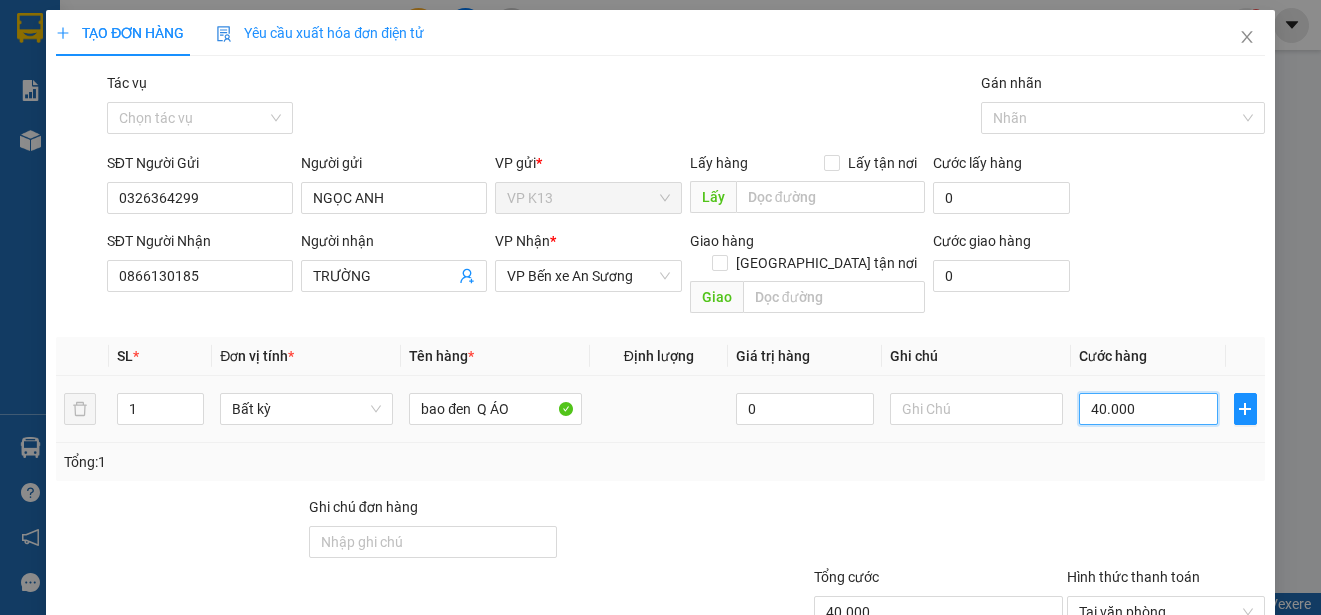 click on "40.000" at bounding box center [1148, 409] 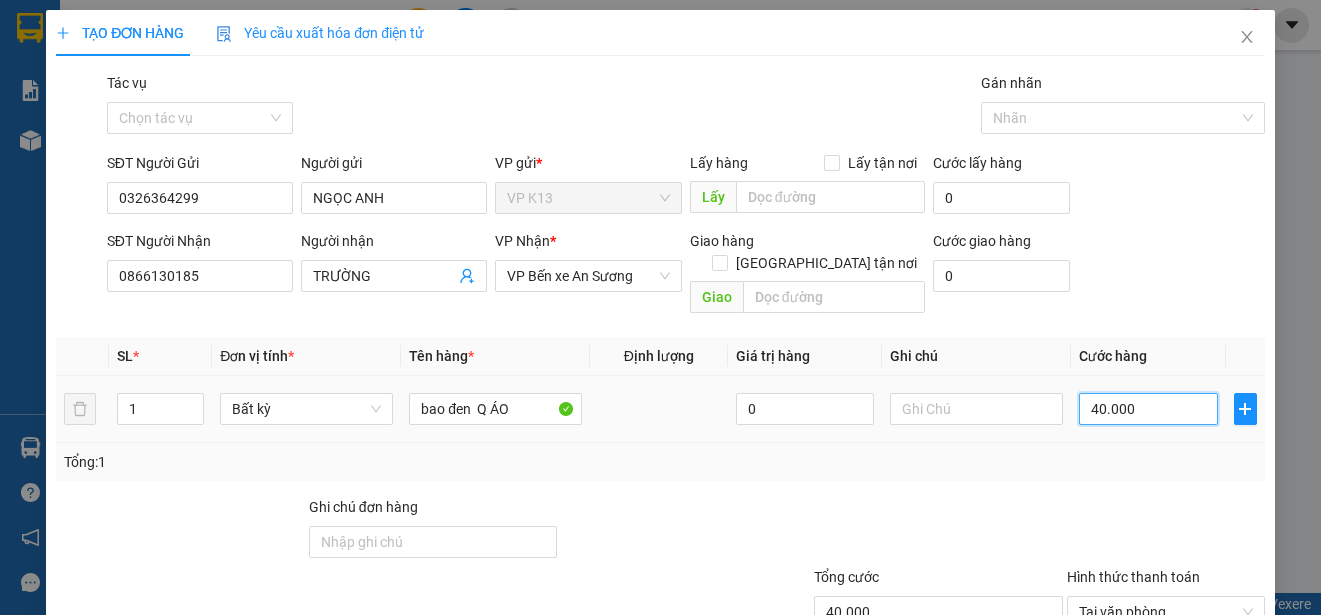 paste on "3" 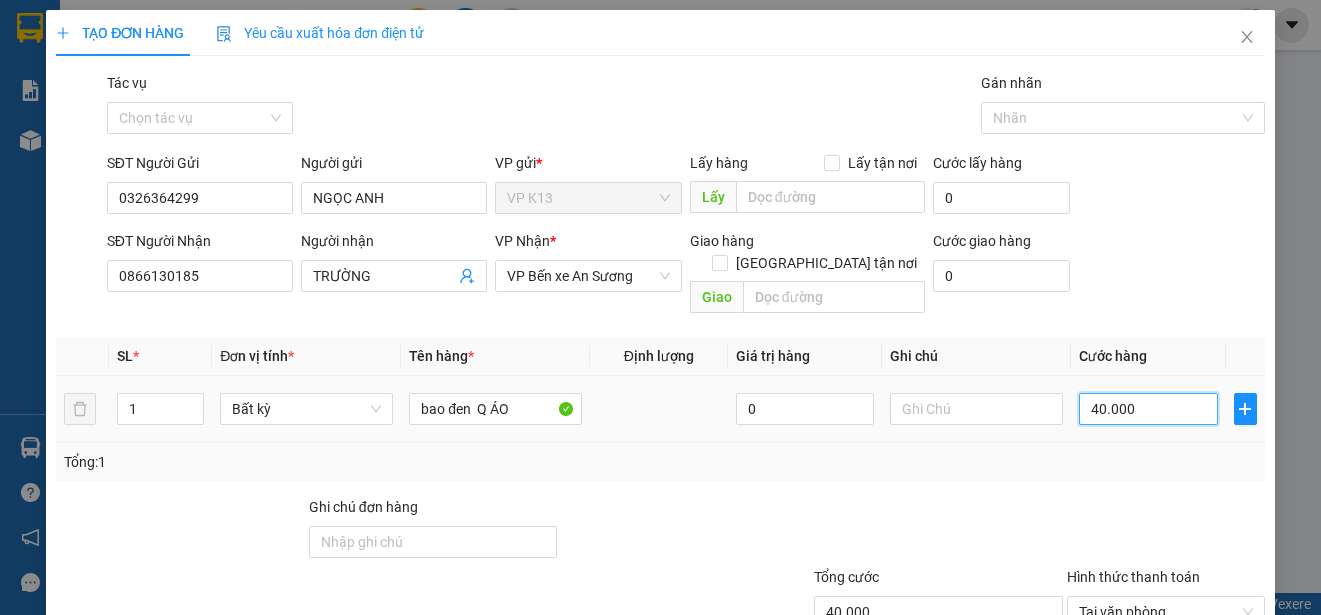 type on "3" 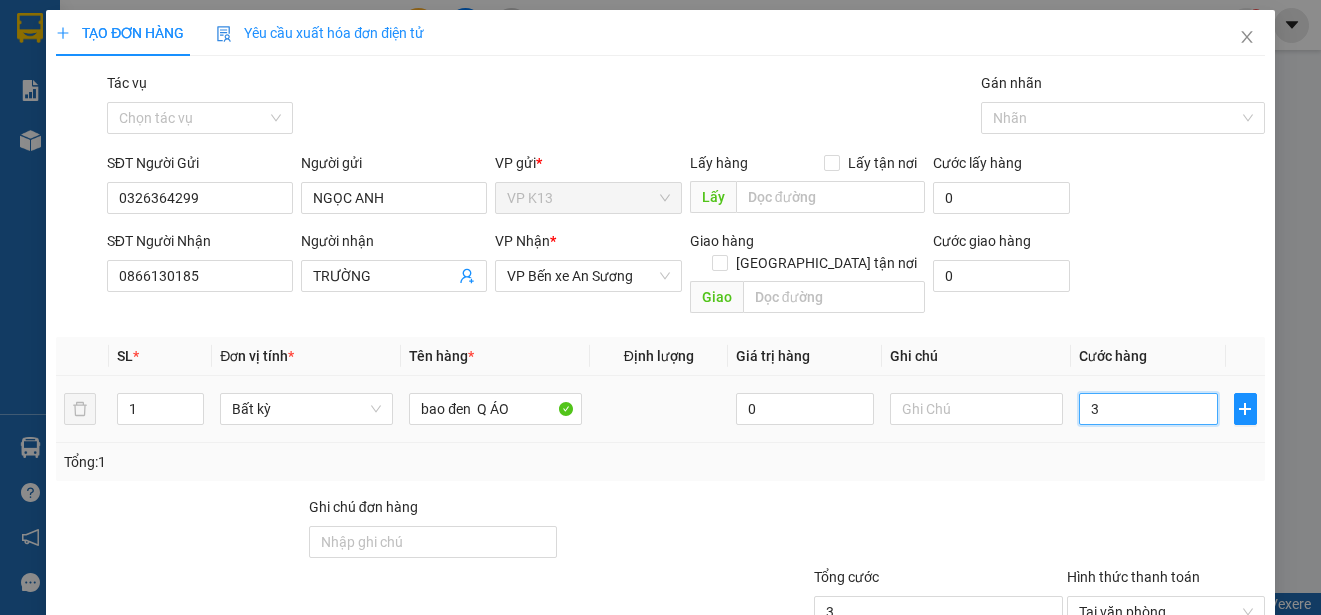 type on "30" 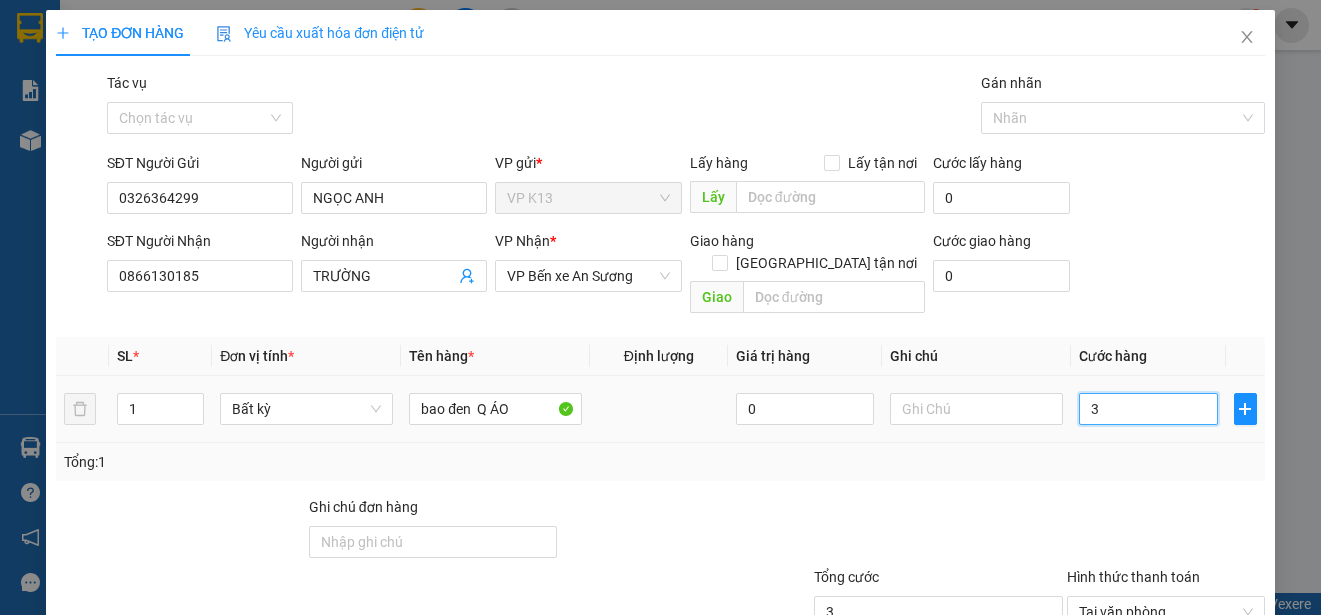 type on "030" 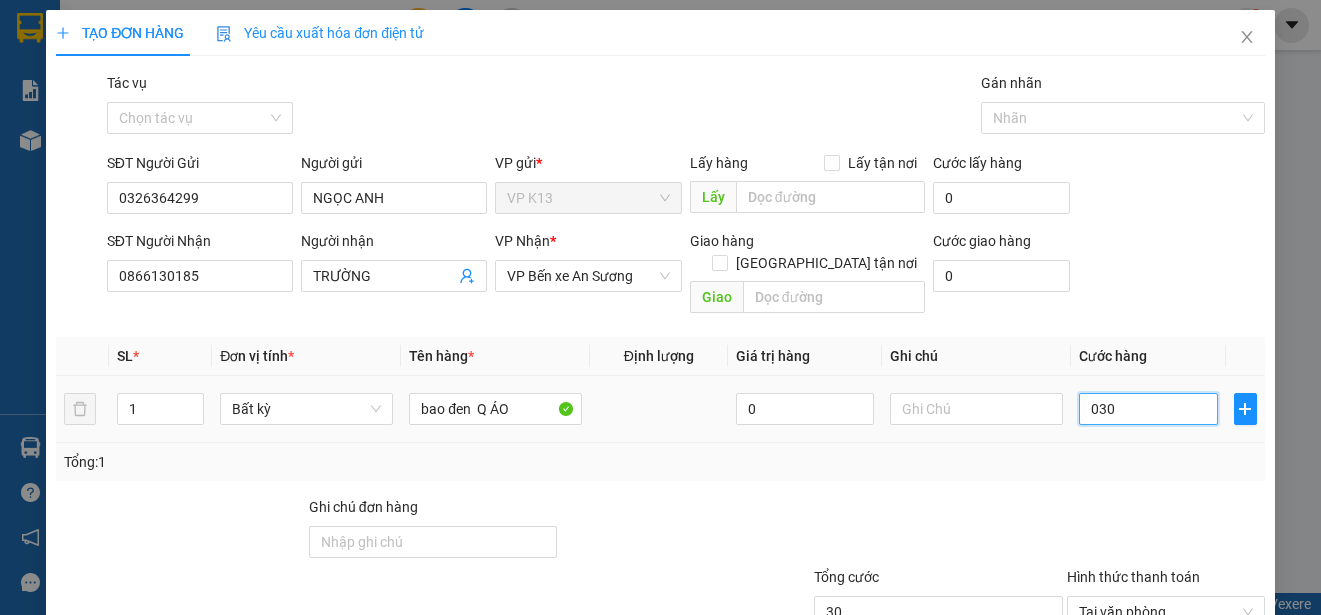 type on "30" 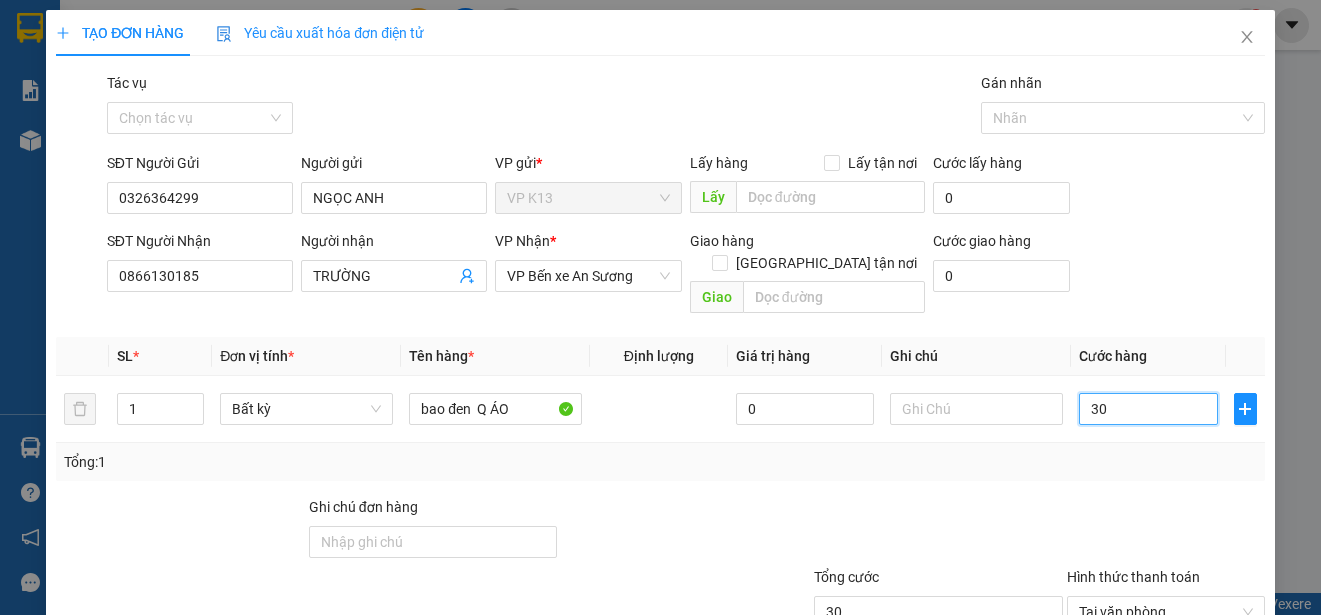 type on "30" 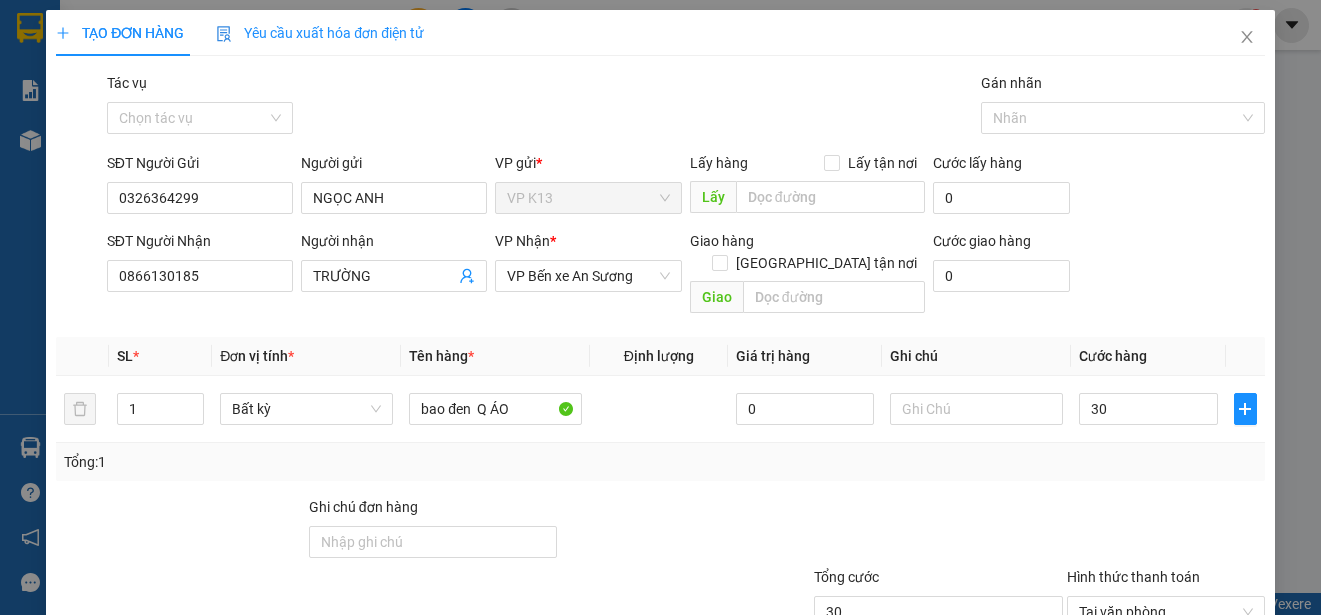 type on "30.000" 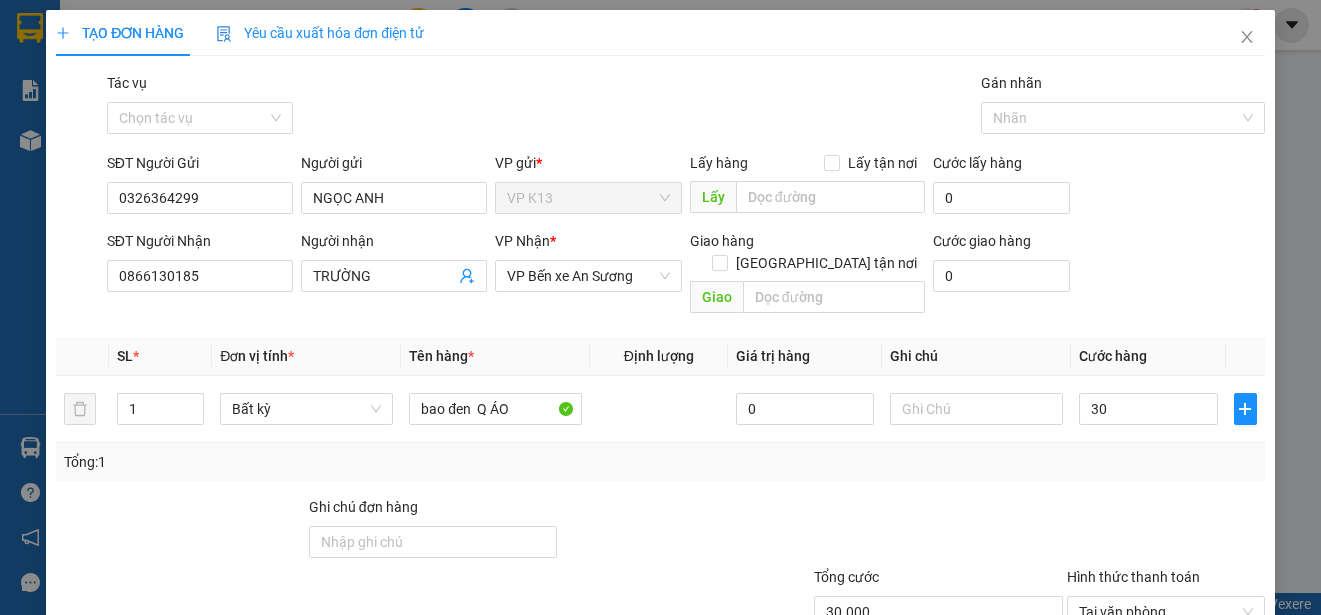 type on "30.000" 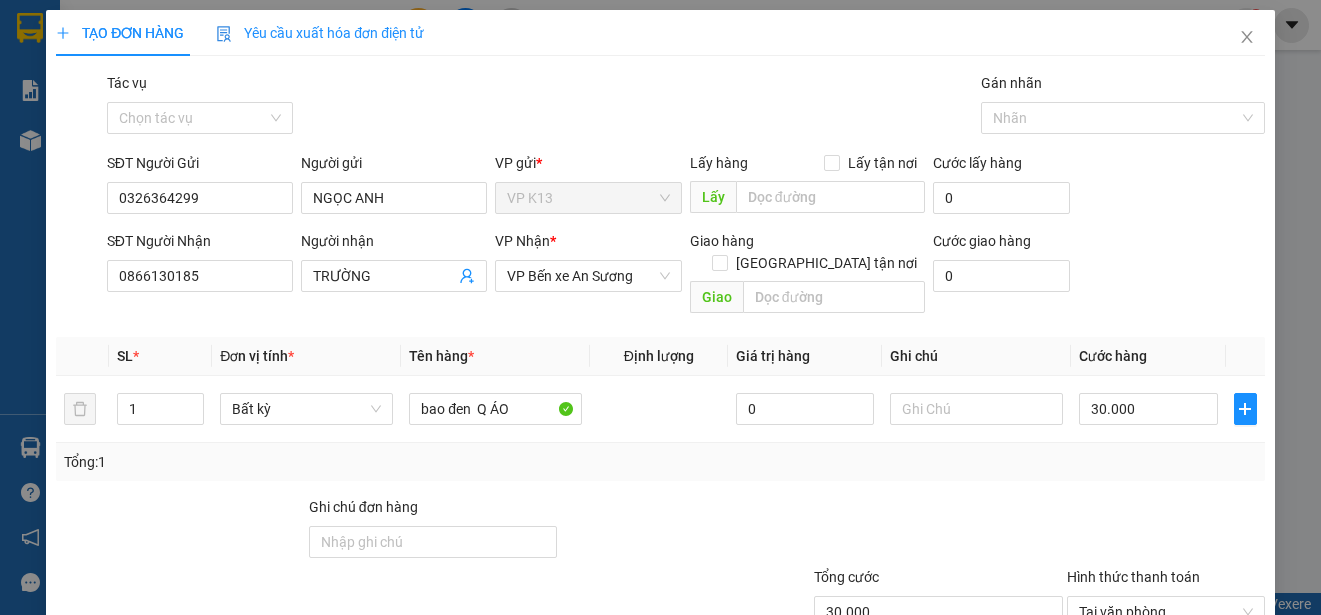 click on "Transit Pickup Surcharge Ids Transit Deliver Surcharge Ids Transit Deliver Surcharge Transit Deliver Surcharge Gói vận chuyển  * Tiêu chuẩn Tác vụ Chọn tác vụ Gán nhãn   Nhãn SĐT Người Gửi 0326364299 Người gửi NGỌC ANH VP gửi  * VP K13 Lấy hàng Lấy tận nơi Lấy Cước lấy hàng 0 SĐT Người Nhận 0866130185 Người nhận TRƯỜNG VP Nhận  * VP Bến xe An Sương Giao hàng Giao tận nơi Giao Cước giao hàng 0 SL  * Đơn vị tính  * Tên hàng  * Định lượng Giá trị hàng Ghi chú Cước hàng                   1 Bất kỳ bao đen  Q ÁO 0 30.000 Tổng:  1 Ghi chú đơn hàng Tổng cước 30.000 Hình thức thanh toán Tại văn phòng Số tiền thu trước 0 Chưa thanh toán 0 Chọn HT Thanh Toán Lưu nháp Xóa Thông tin [PERSON_NAME] và In" at bounding box center (660, 397) 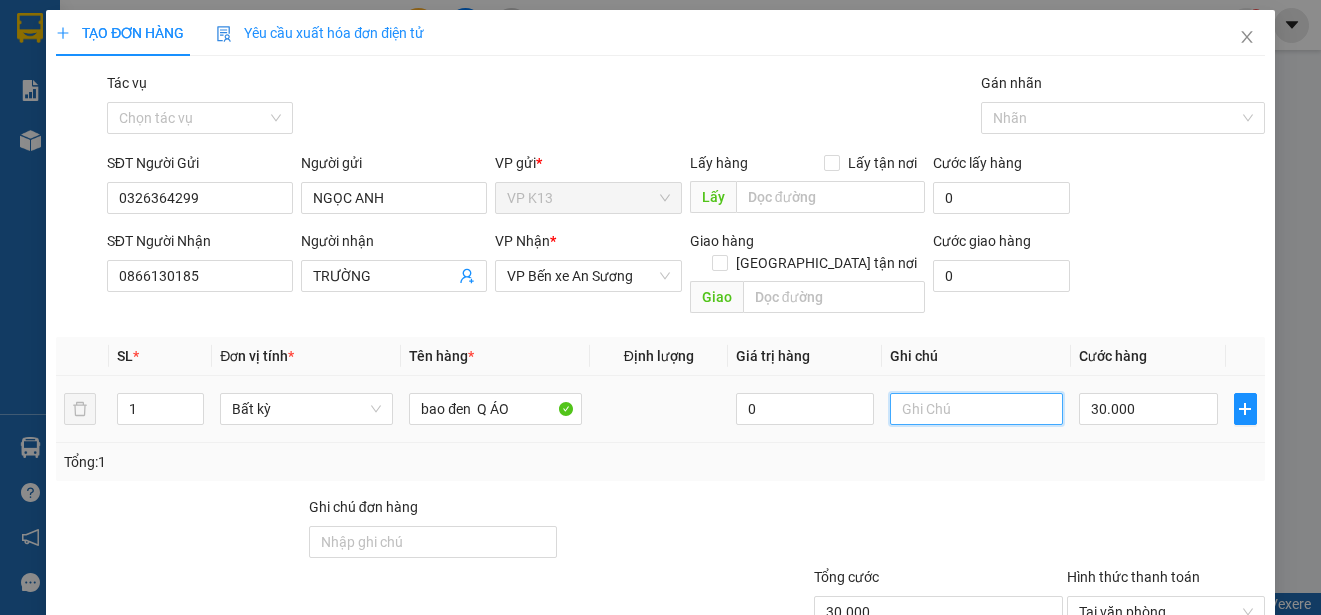 click at bounding box center (976, 409) 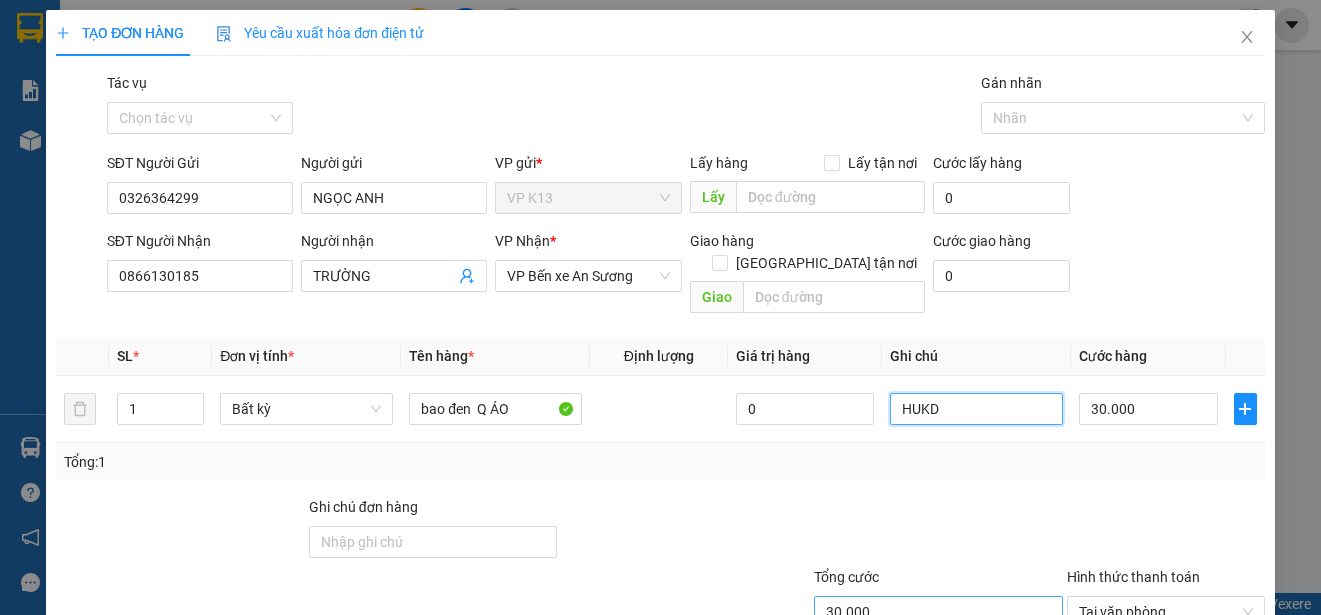 scroll, scrollTop: 125, scrollLeft: 0, axis: vertical 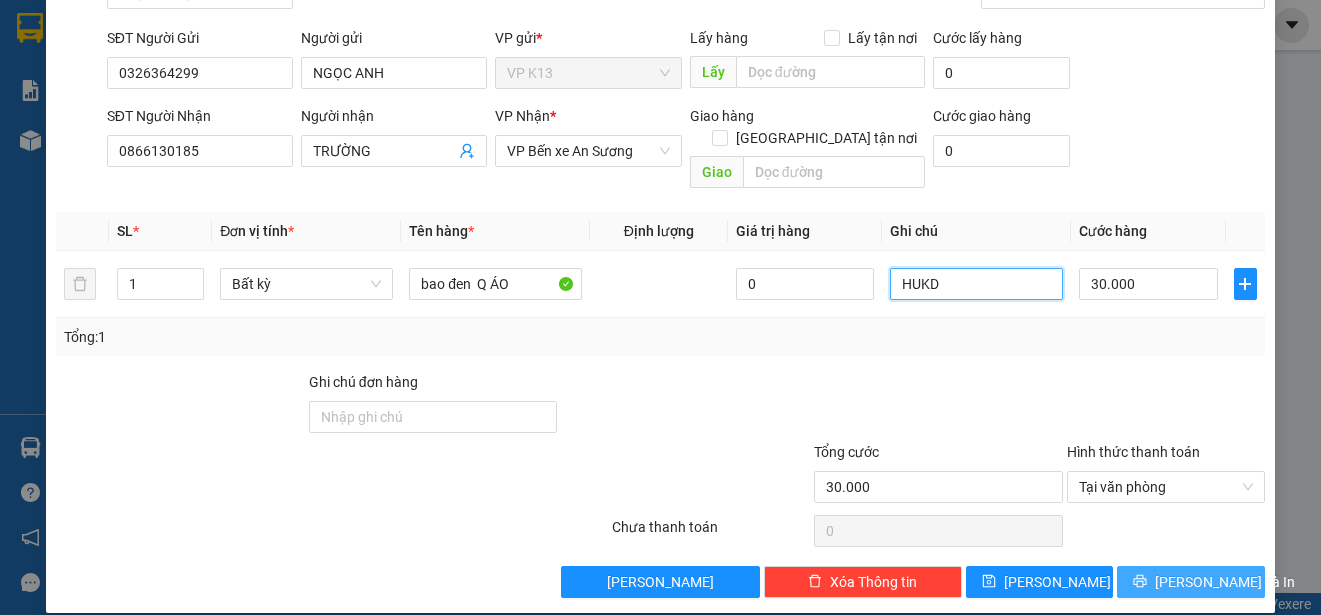 type on "HUKD" 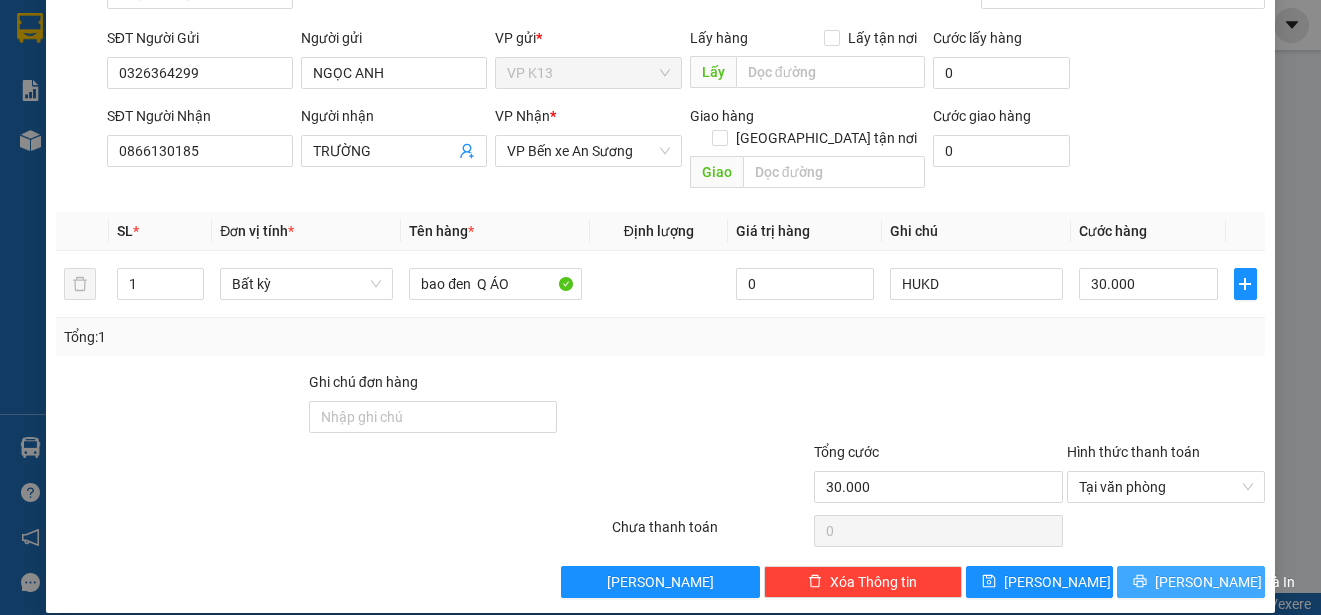 click on "[PERSON_NAME] và In" at bounding box center [1225, 582] 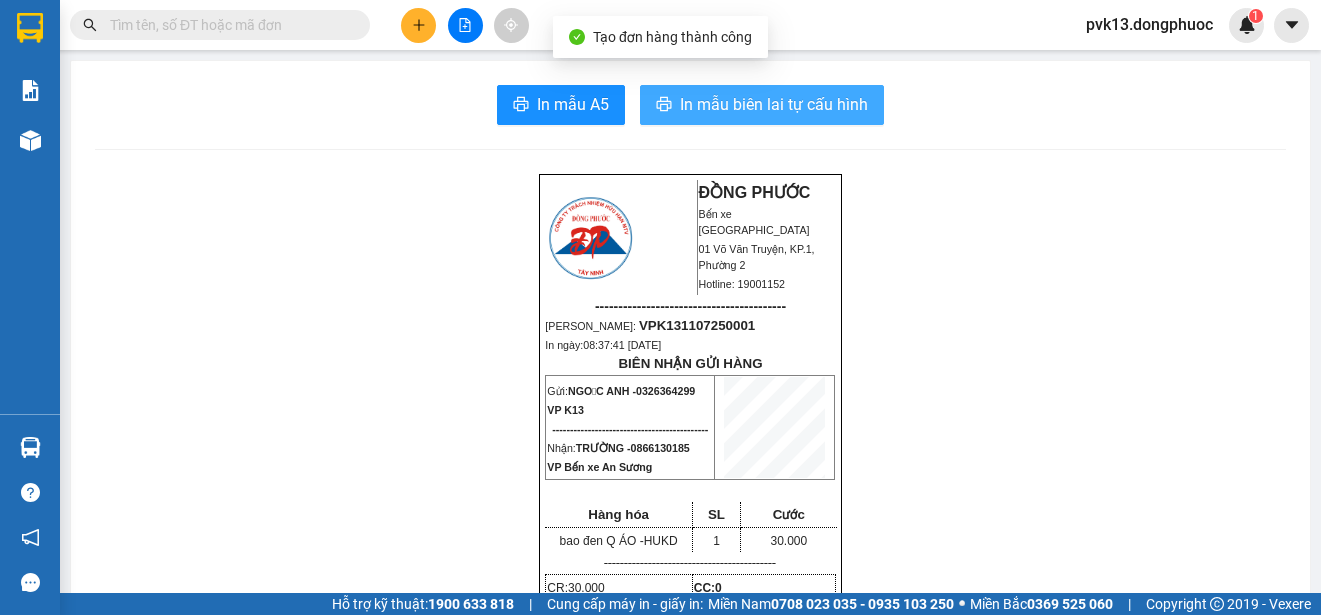 click on "In mẫu biên lai tự cấu hình" at bounding box center (774, 104) 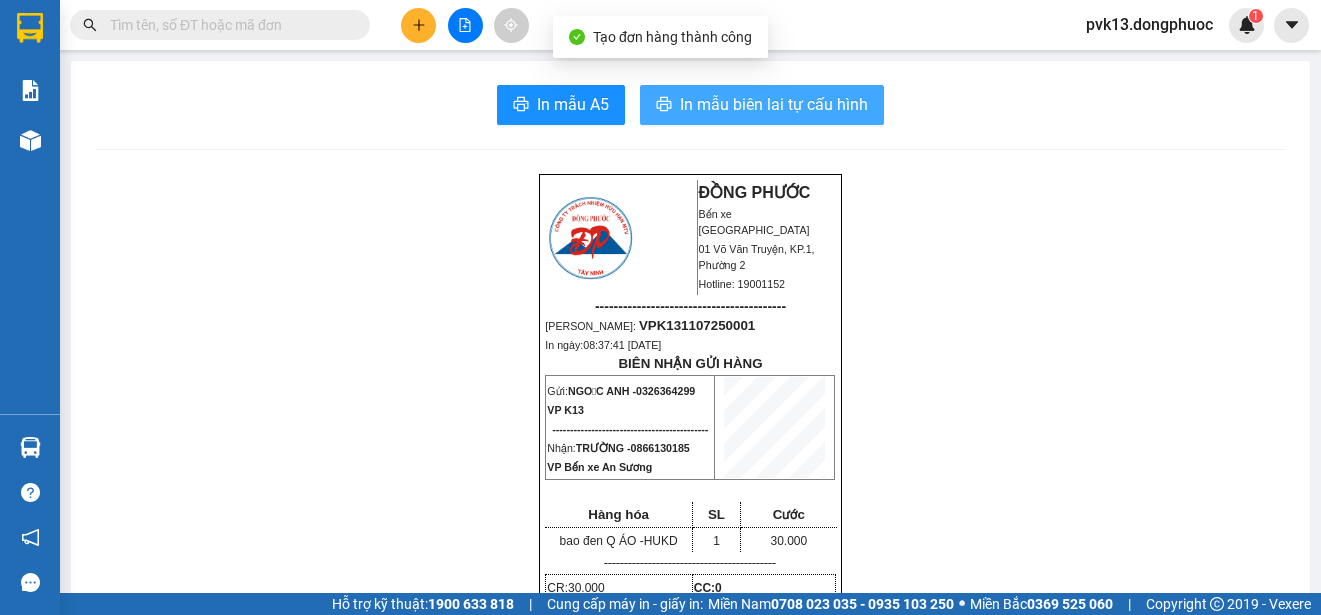 scroll, scrollTop: 0, scrollLeft: 0, axis: both 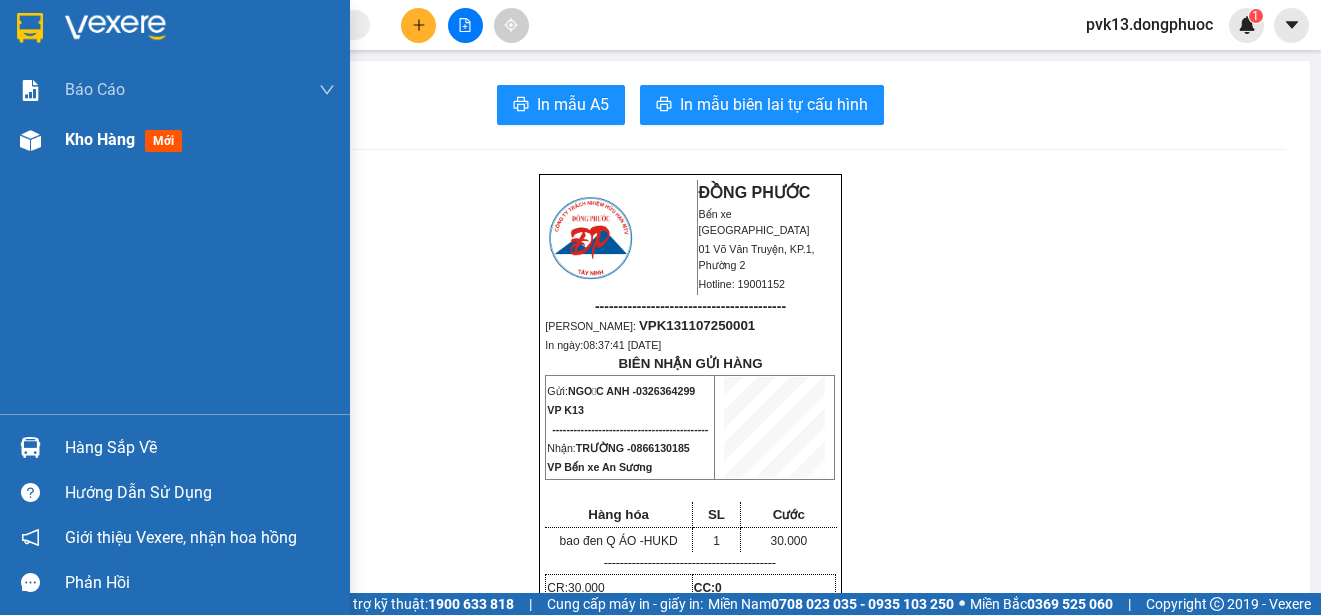 click on "Kho hàng" at bounding box center [100, 139] 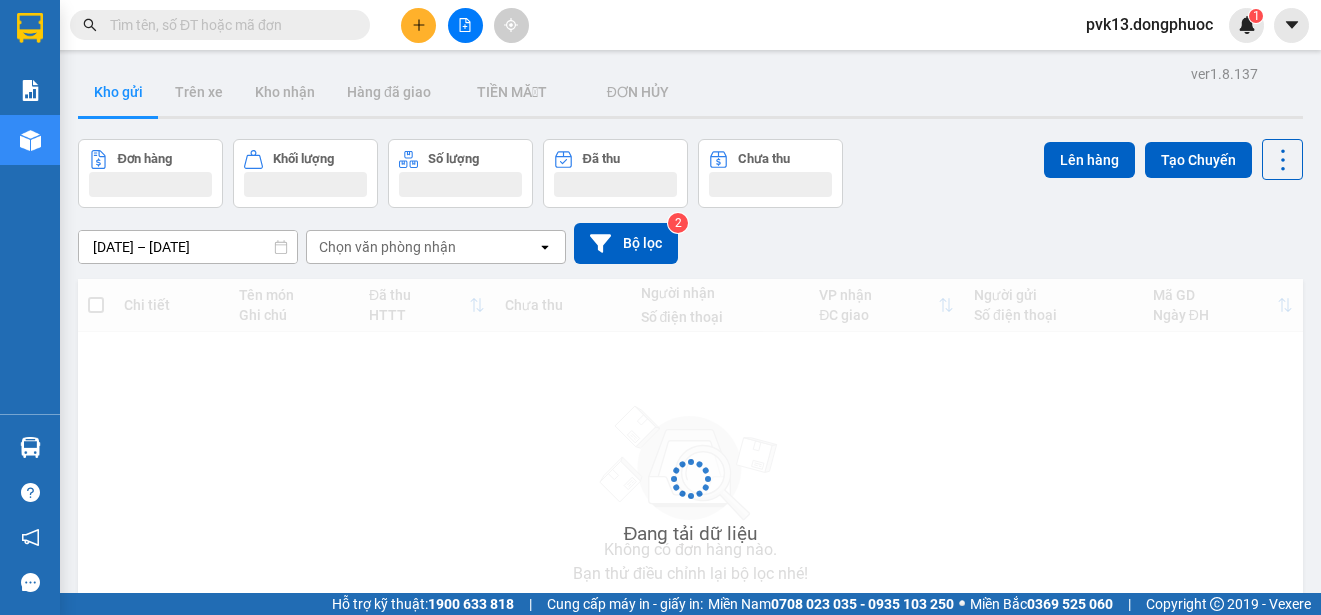 scroll, scrollTop: 0, scrollLeft: 0, axis: both 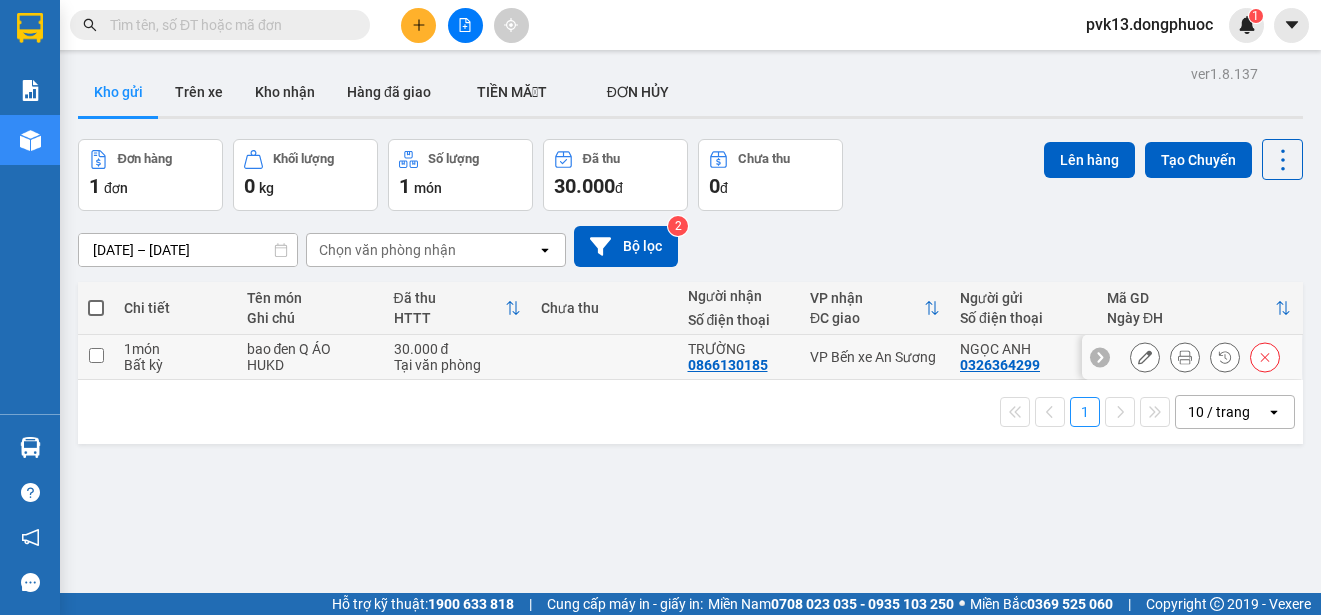 click at bounding box center (604, 357) 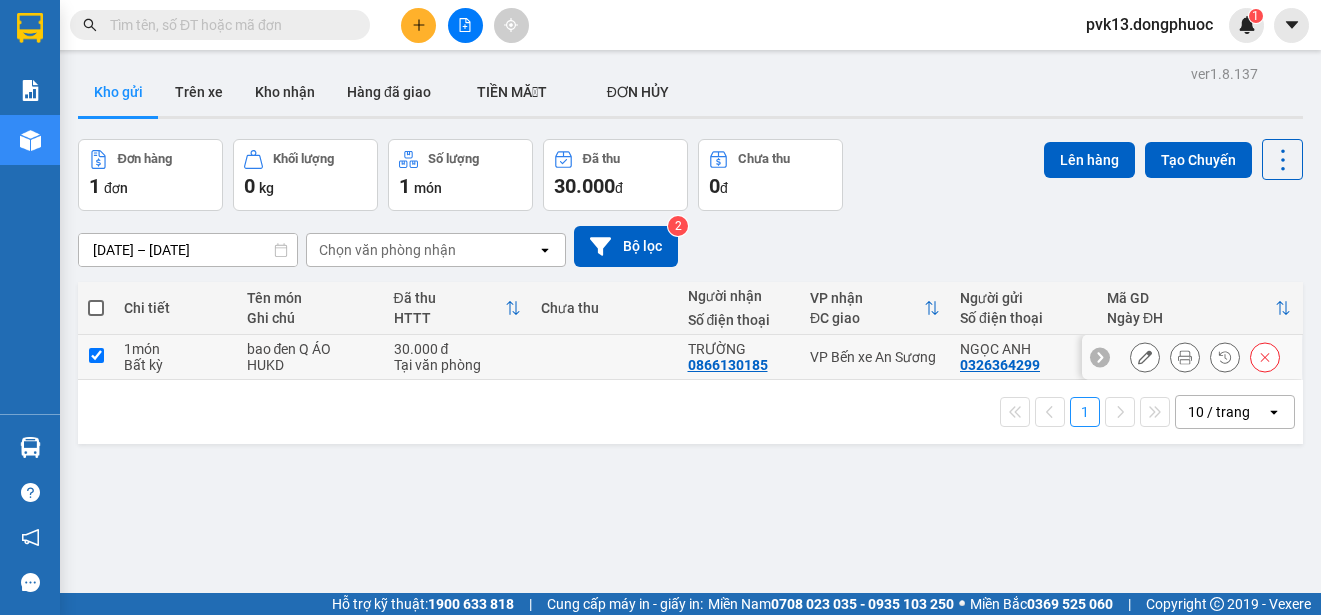 checkbox on "true" 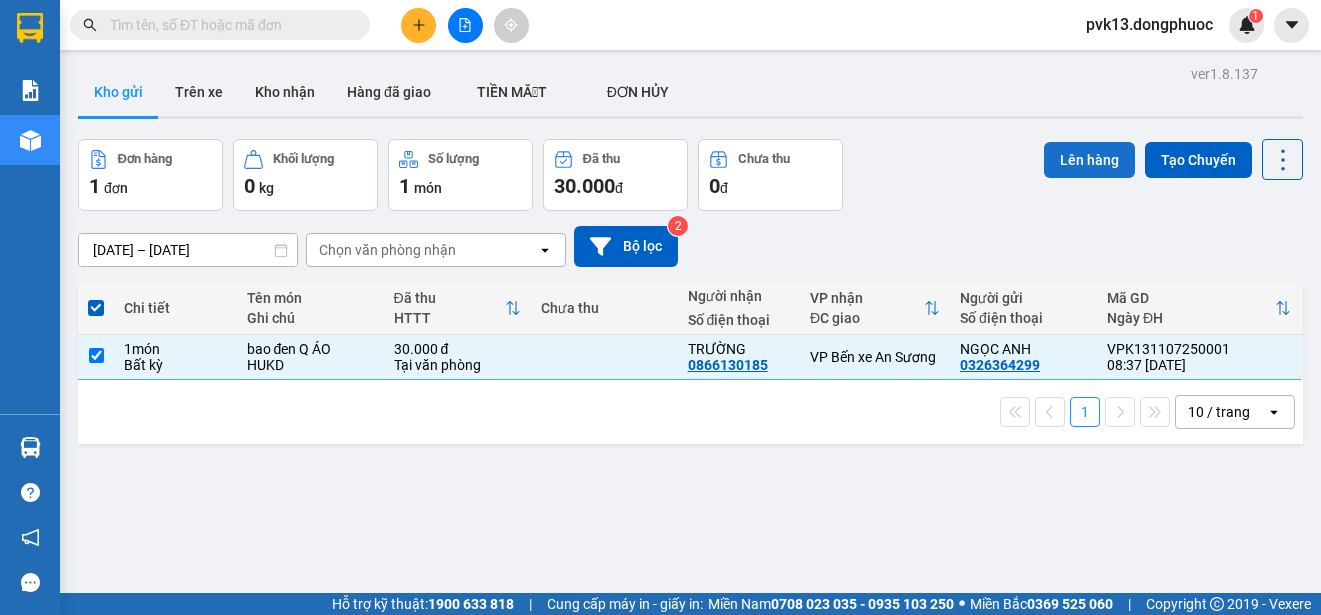 click on "Lên hàng" at bounding box center (1089, 160) 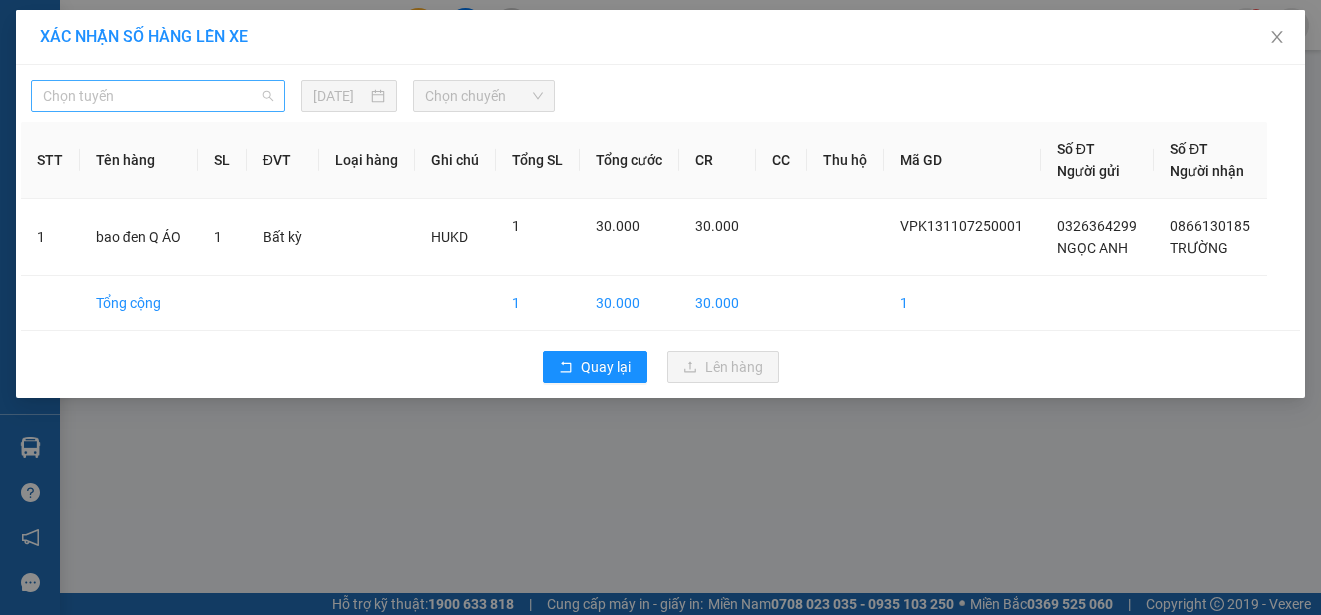 click on "Chọn tuyến" at bounding box center [158, 96] 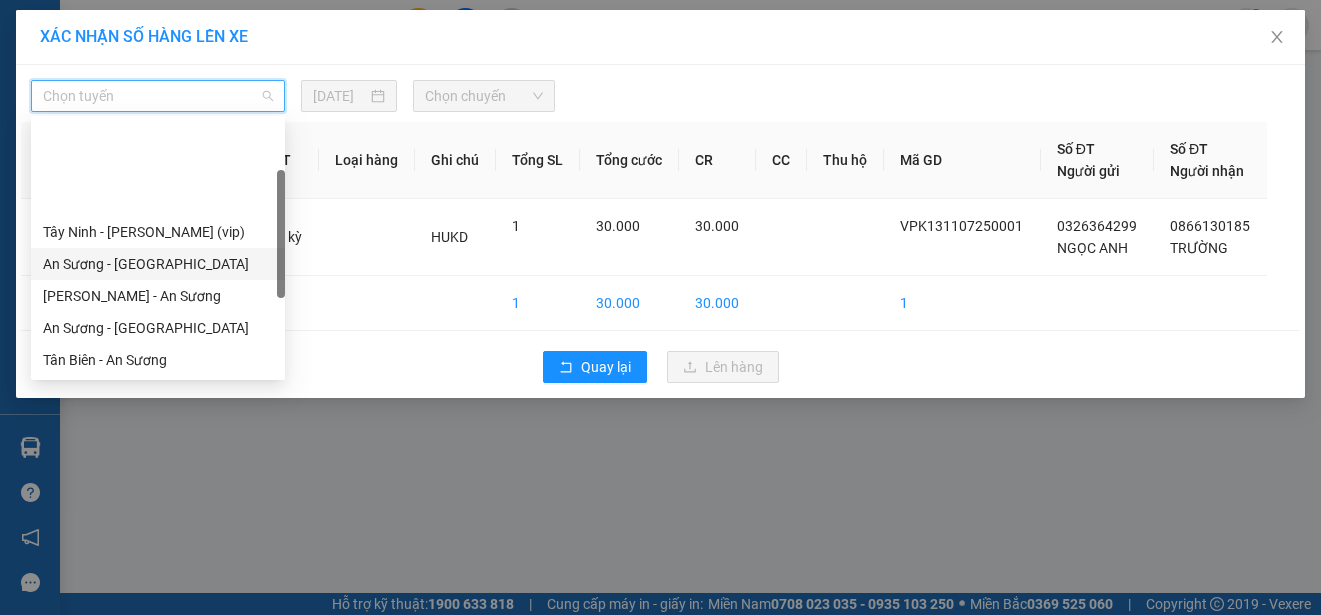 scroll, scrollTop: 100, scrollLeft: 0, axis: vertical 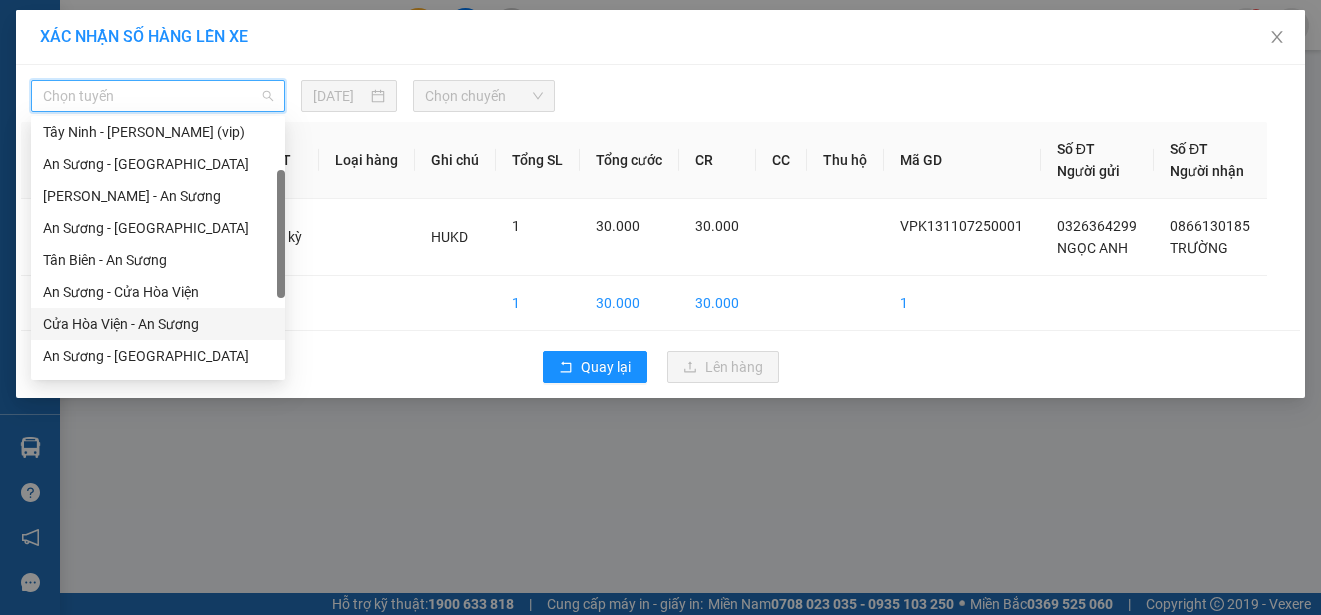 click on "Cửa Hòa Viện - An Sương" at bounding box center [158, 324] 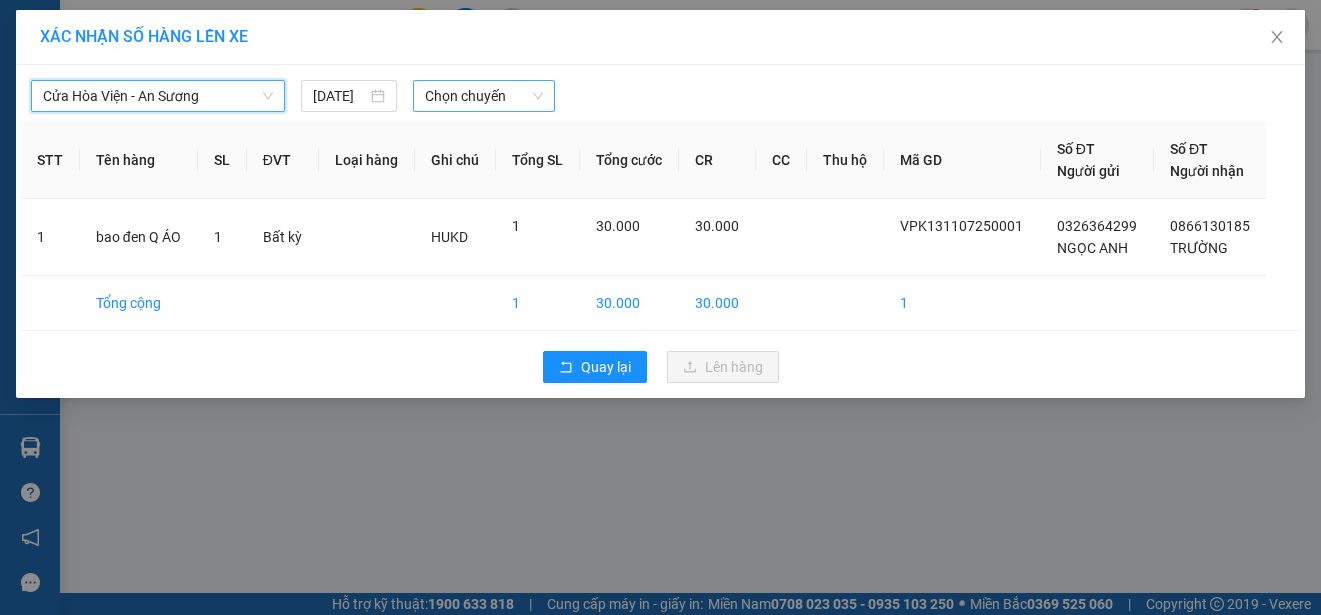 click on "Chọn chuyến" at bounding box center [483, 96] 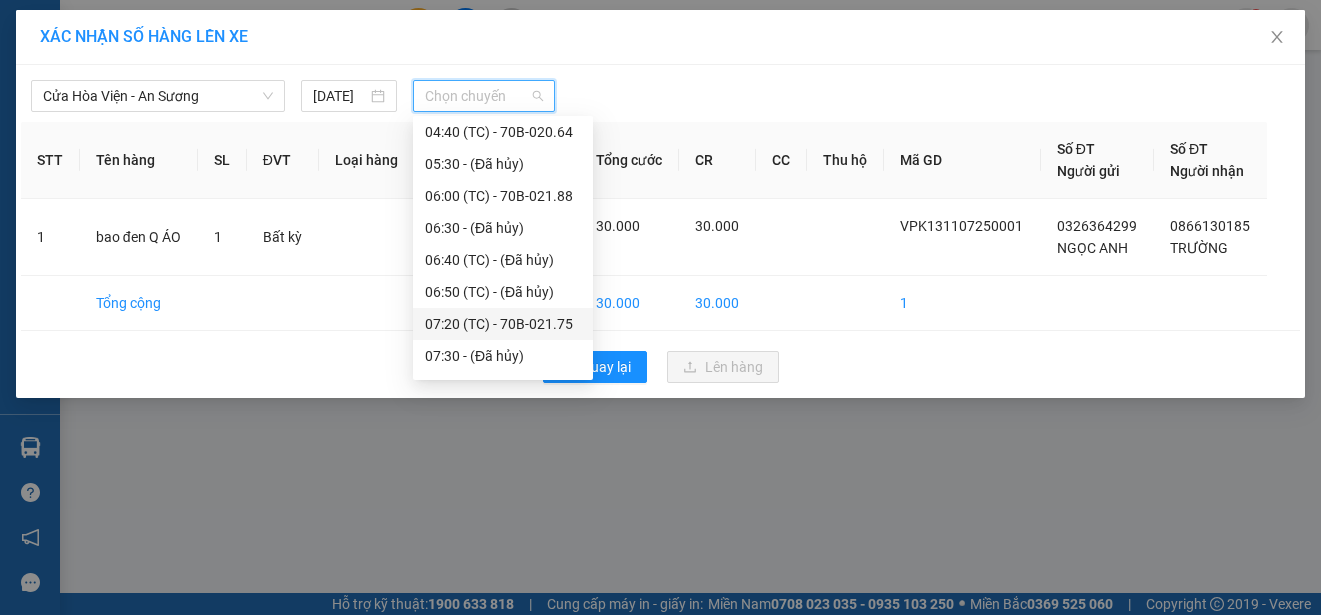 scroll, scrollTop: 200, scrollLeft: 0, axis: vertical 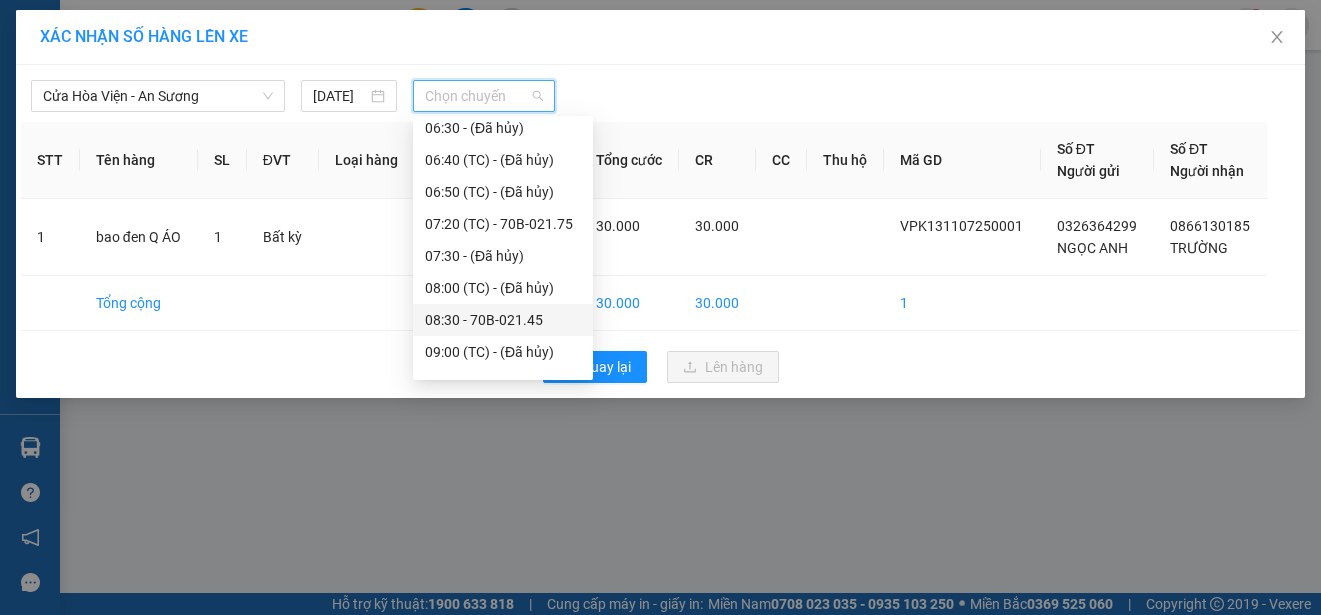 click on "08:30     - 70B-021.45" at bounding box center [503, 320] 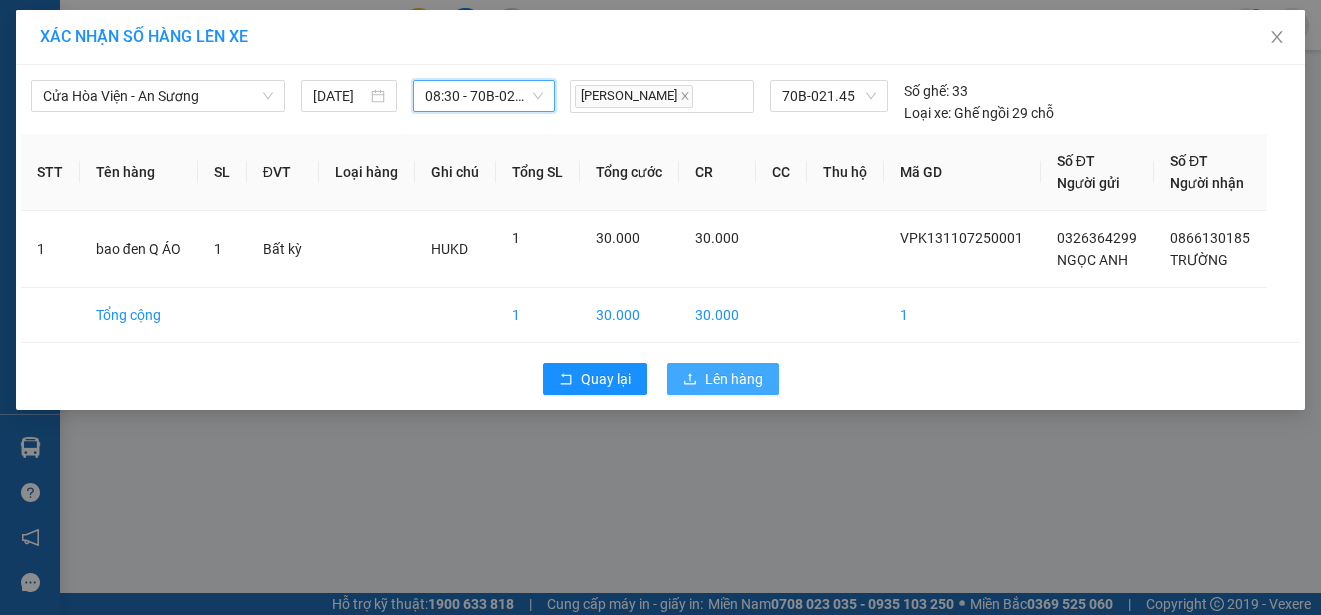 click on "Lên hàng" at bounding box center [734, 379] 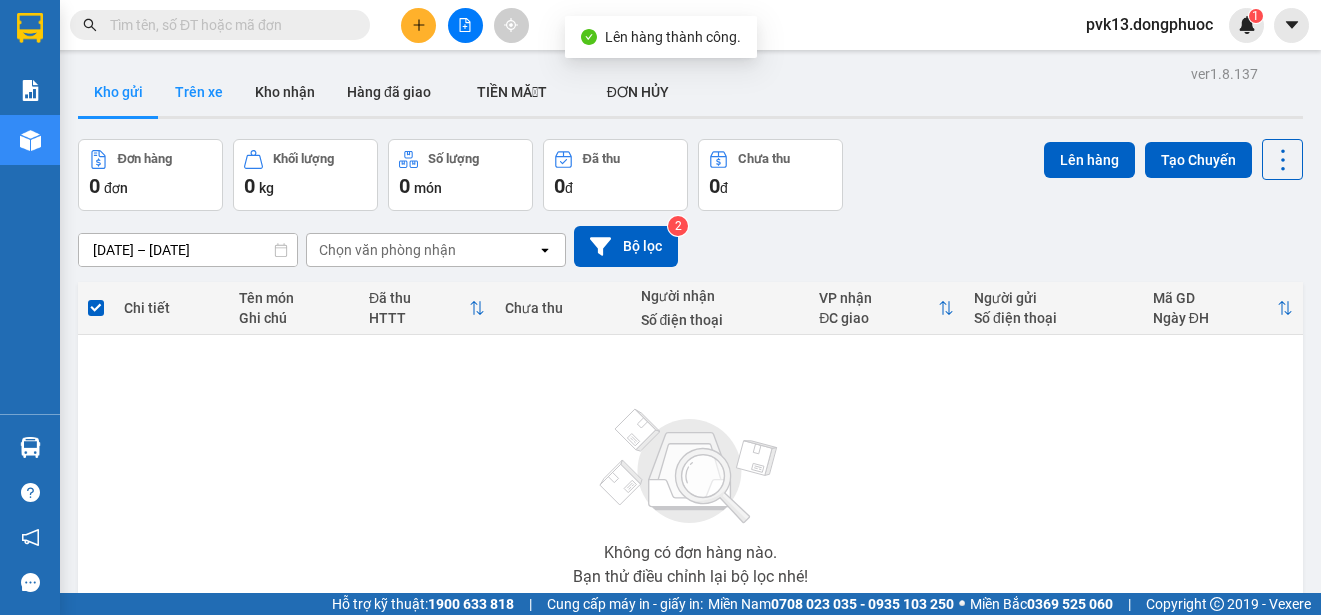 click on "Trên xe" at bounding box center [199, 92] 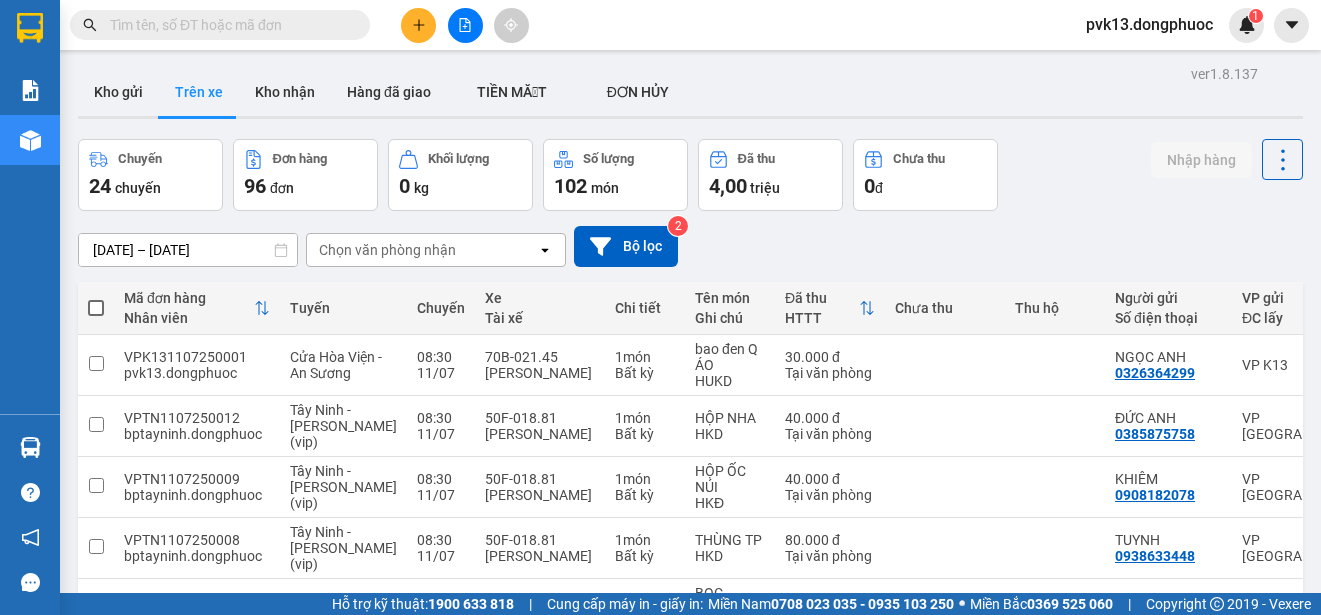 click on "Chọn văn phòng nhận" at bounding box center [387, 250] 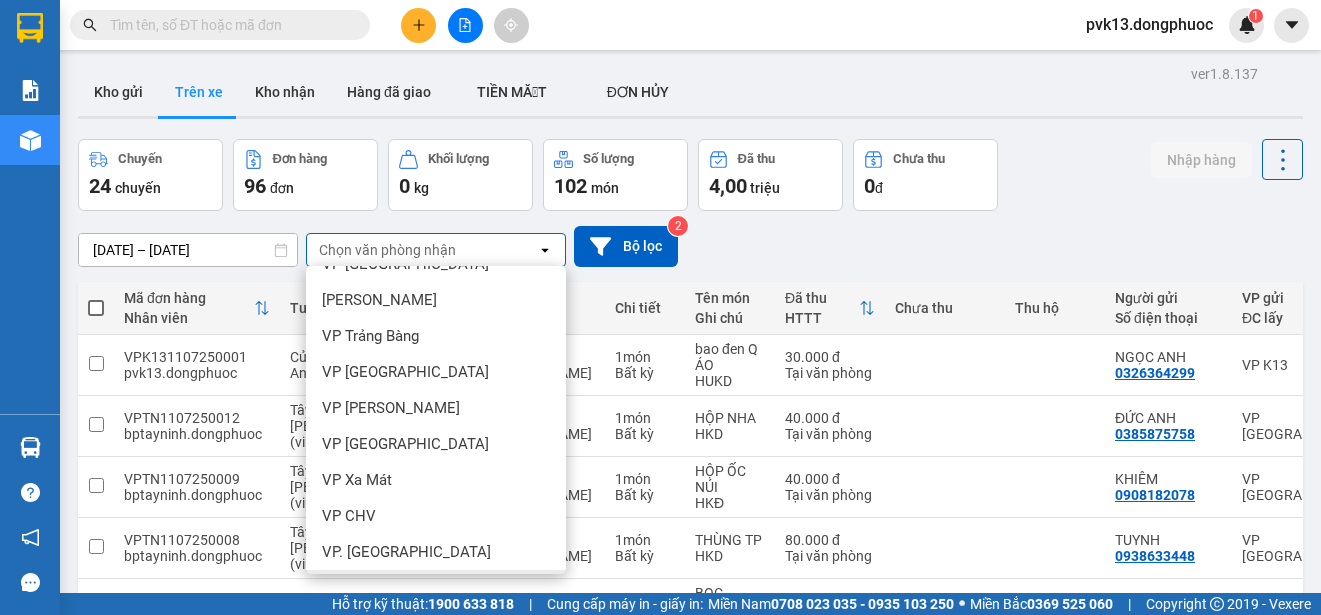 scroll, scrollTop: 300, scrollLeft: 0, axis: vertical 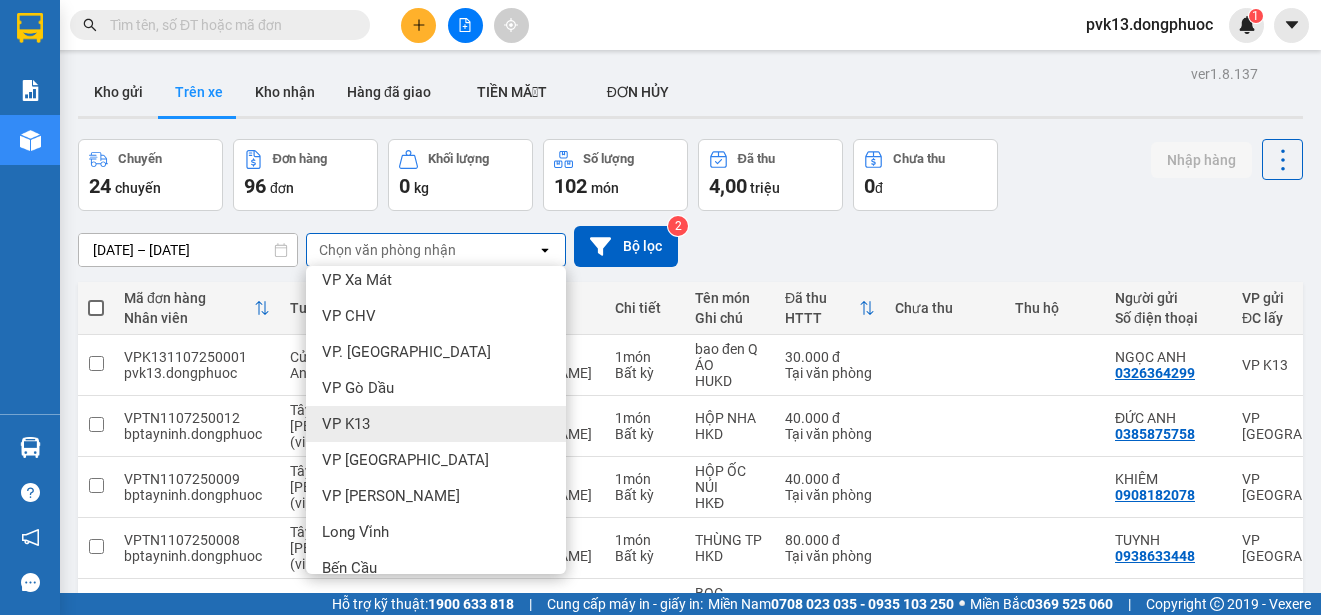 click on "VP K13" at bounding box center [436, 424] 